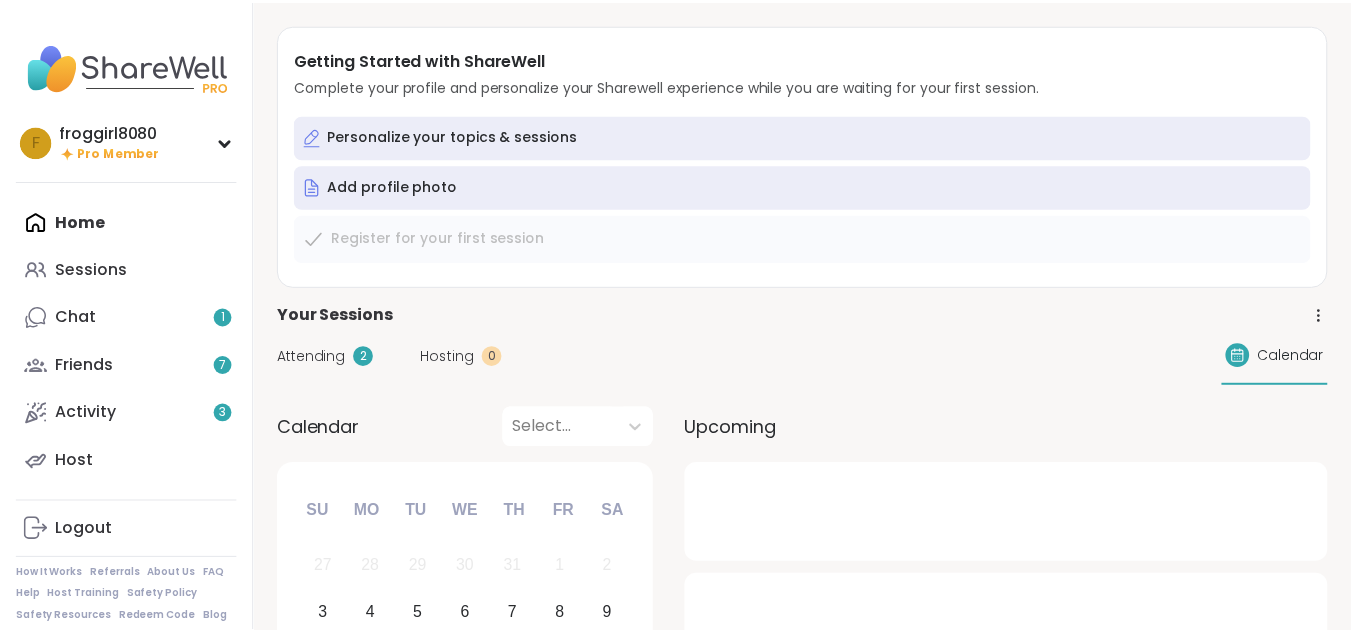 scroll, scrollTop: 0, scrollLeft: 0, axis: both 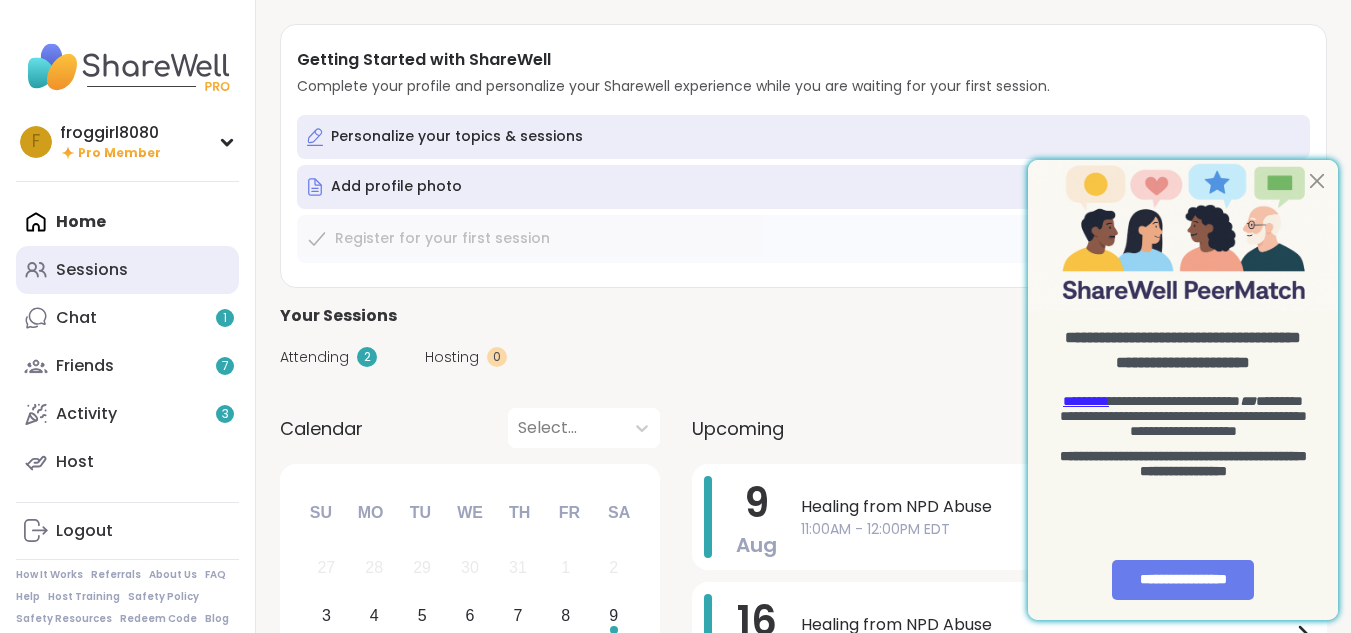 click on "Sessions" at bounding box center [92, 270] 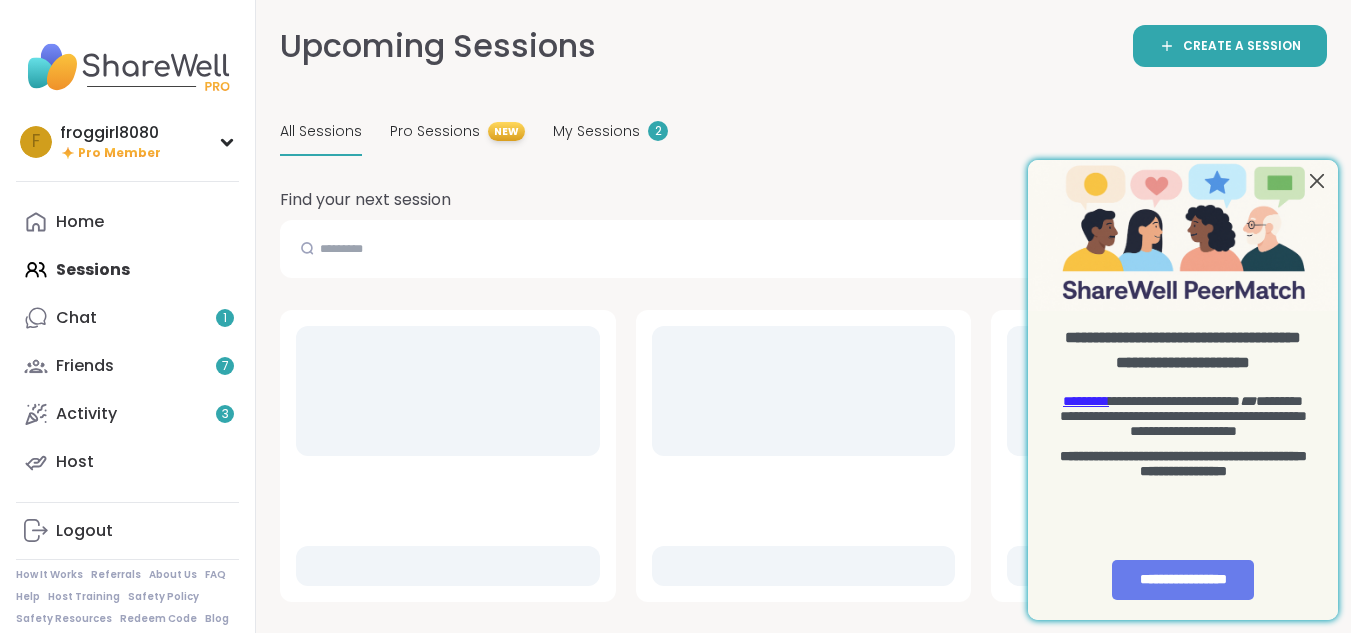 click at bounding box center (1317, 180) 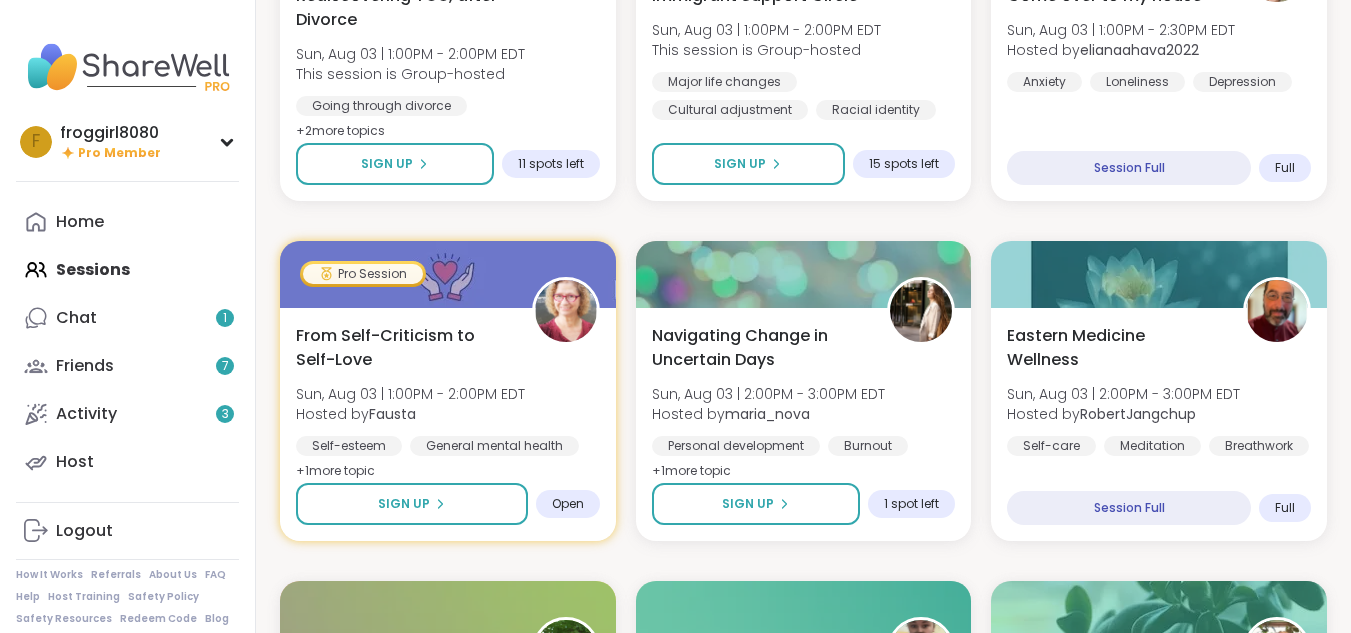 scroll, scrollTop: 772, scrollLeft: 0, axis: vertical 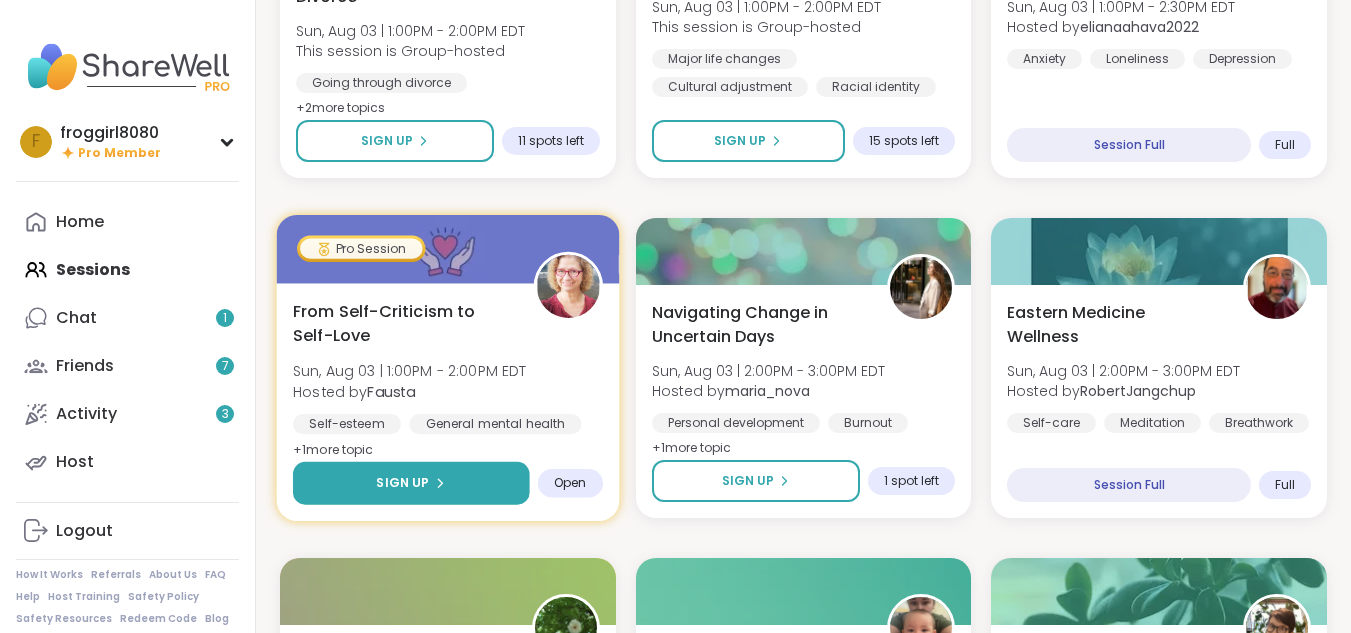 click on "Sign Up" at bounding box center [411, 483] 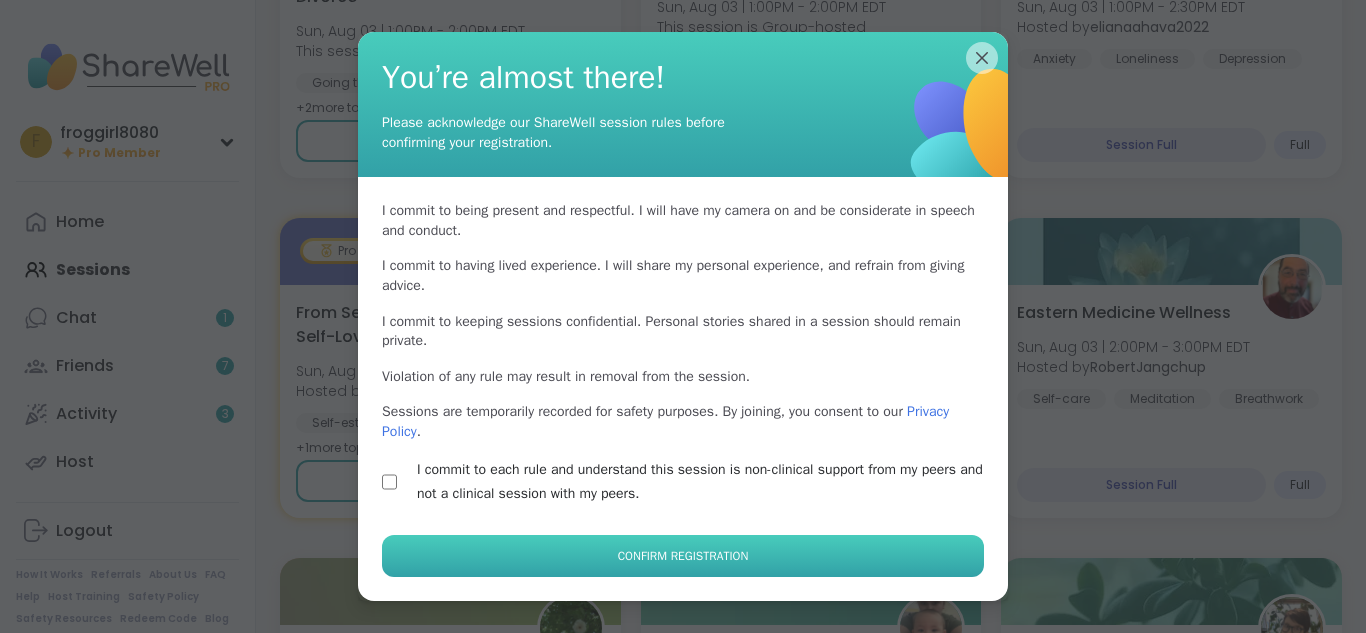 click on "Confirm Registration" at bounding box center (683, 556) 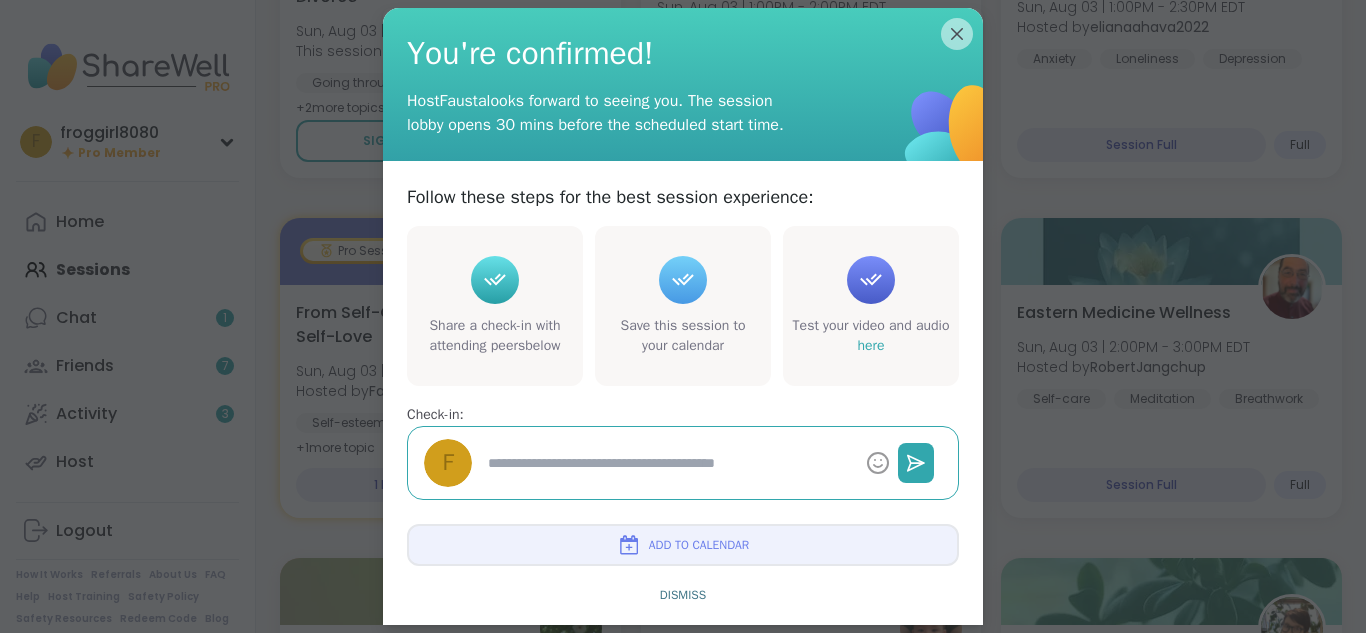 click at bounding box center [669, 463] 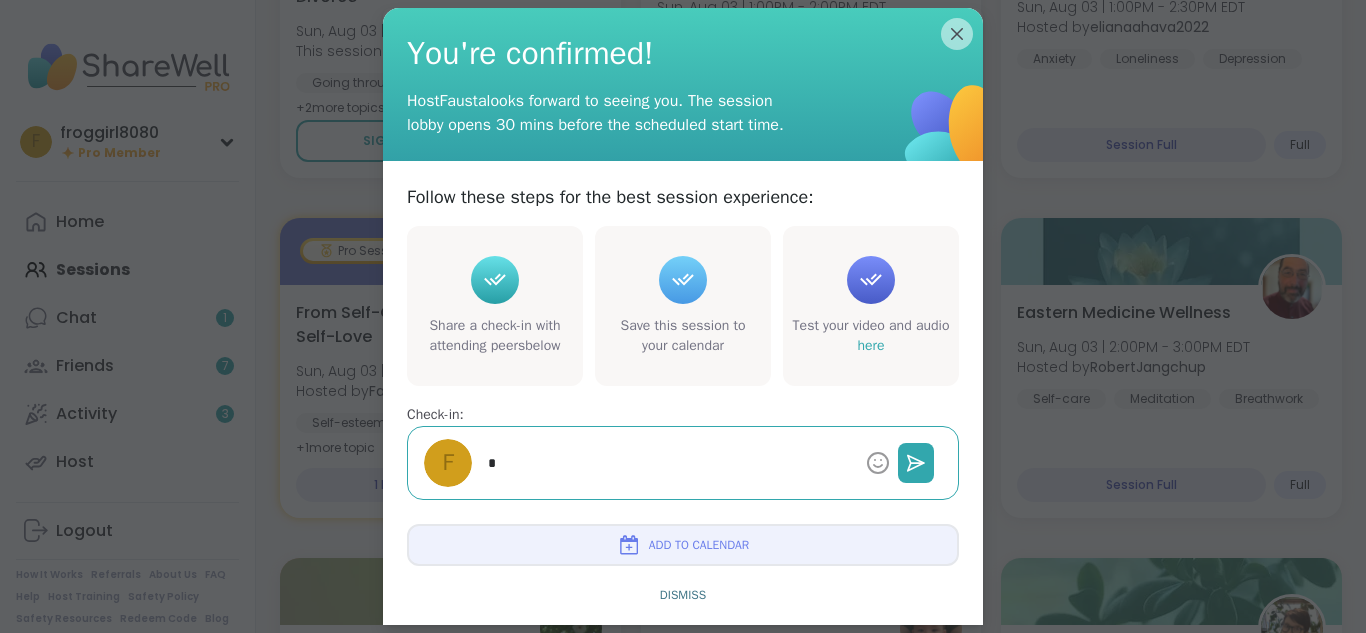 type on "*" 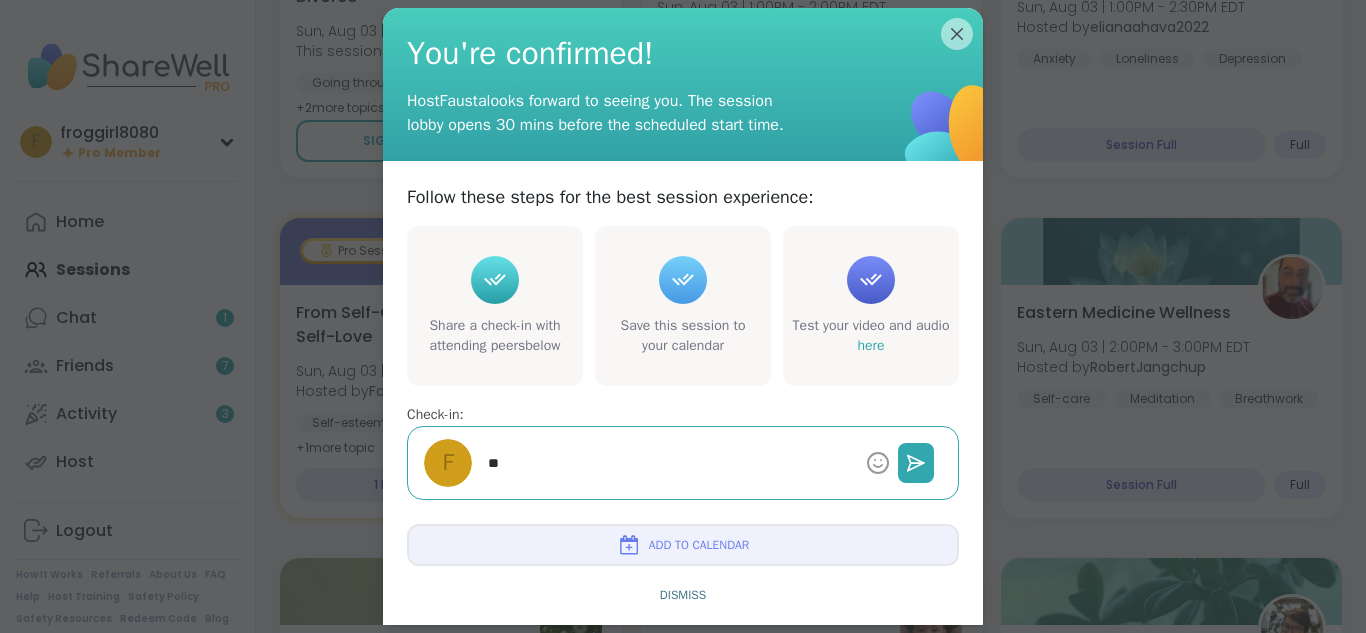 type on "*" 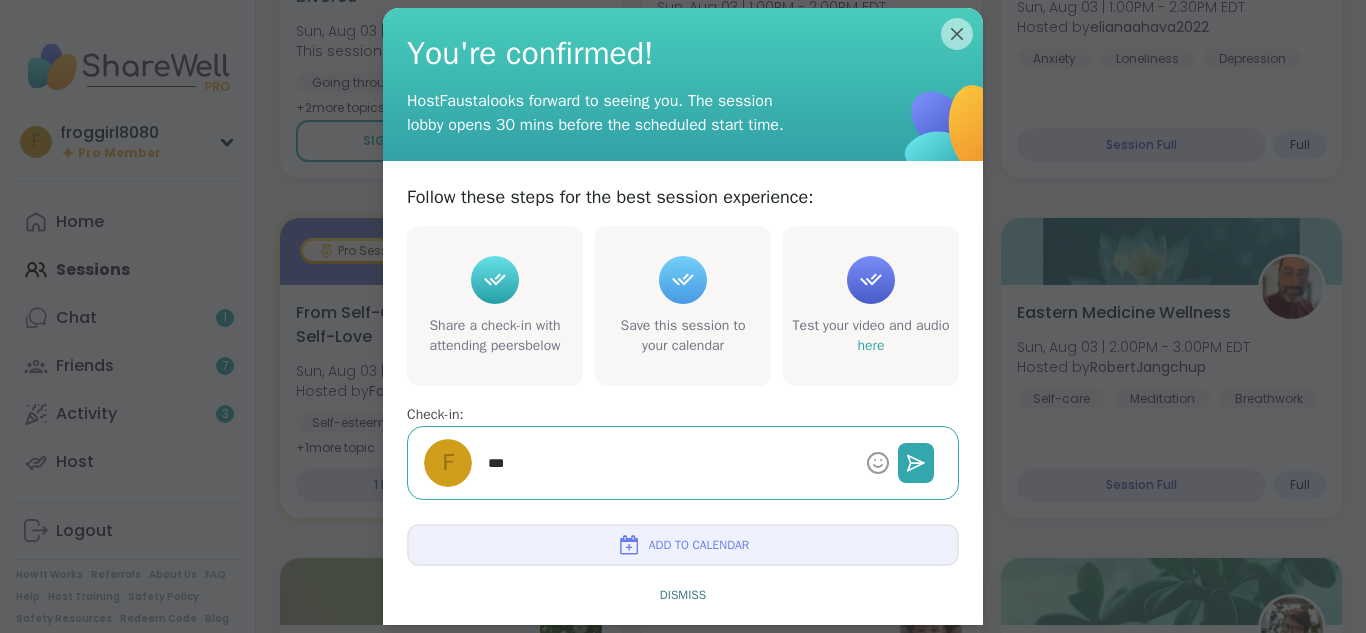 type on "*" 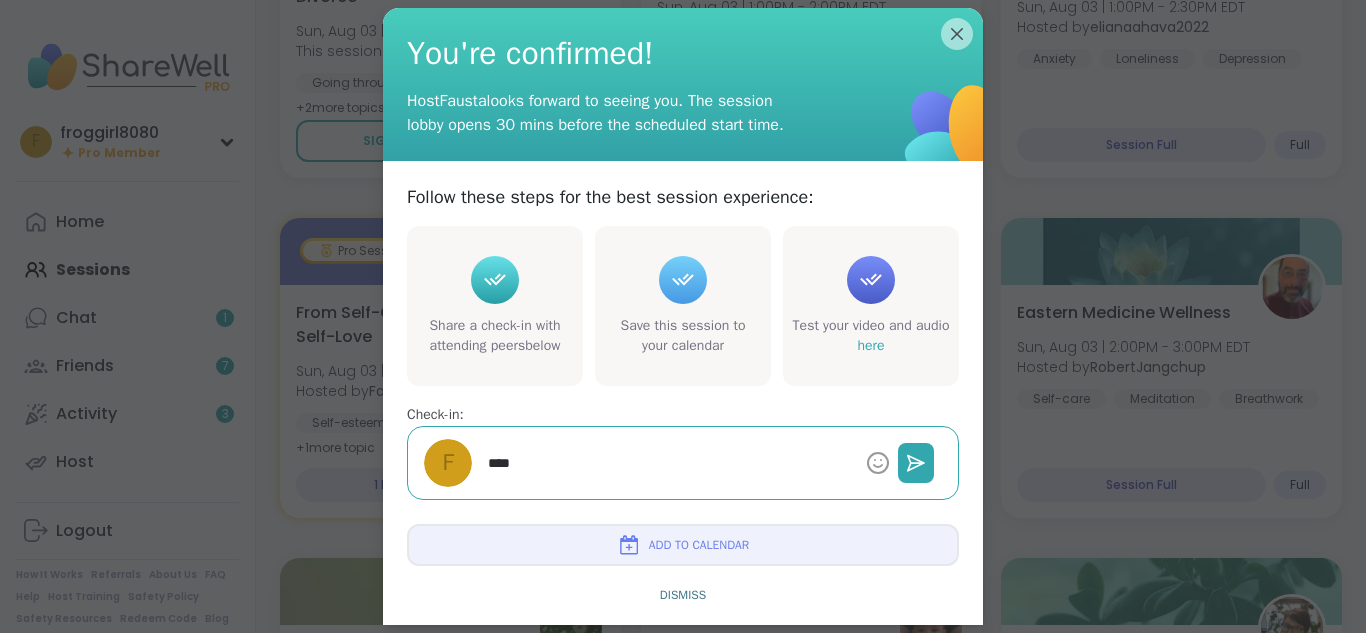 type on "*" 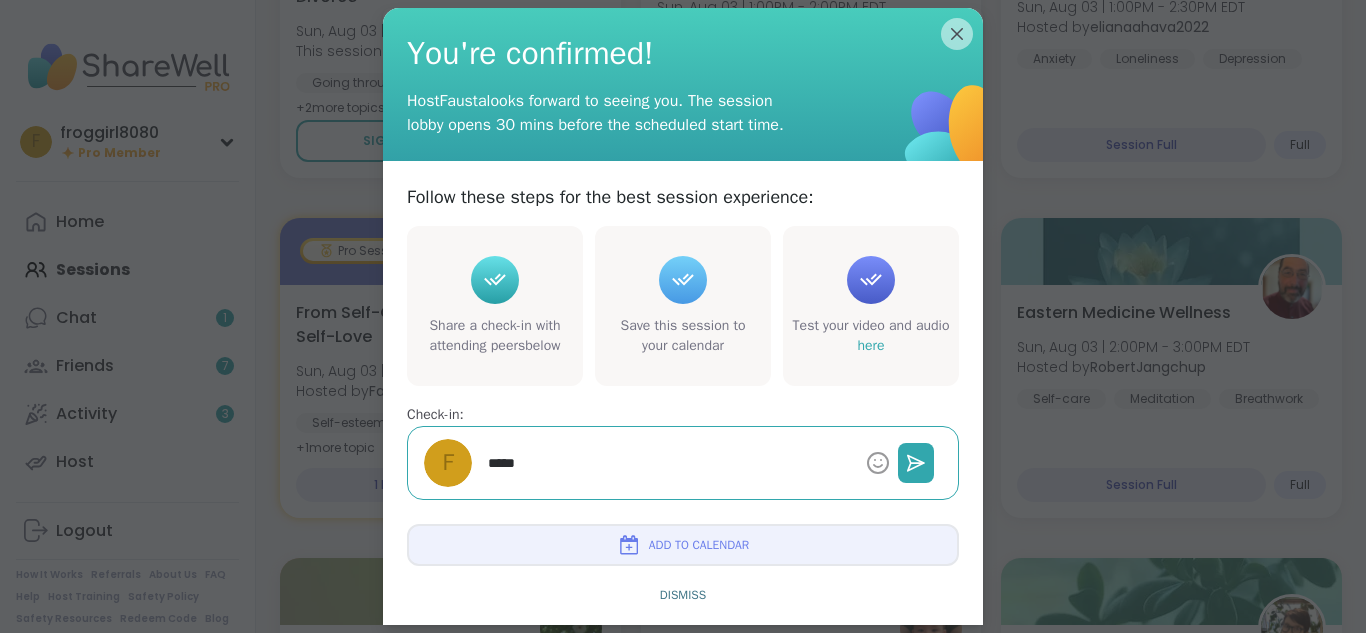 type on "*" 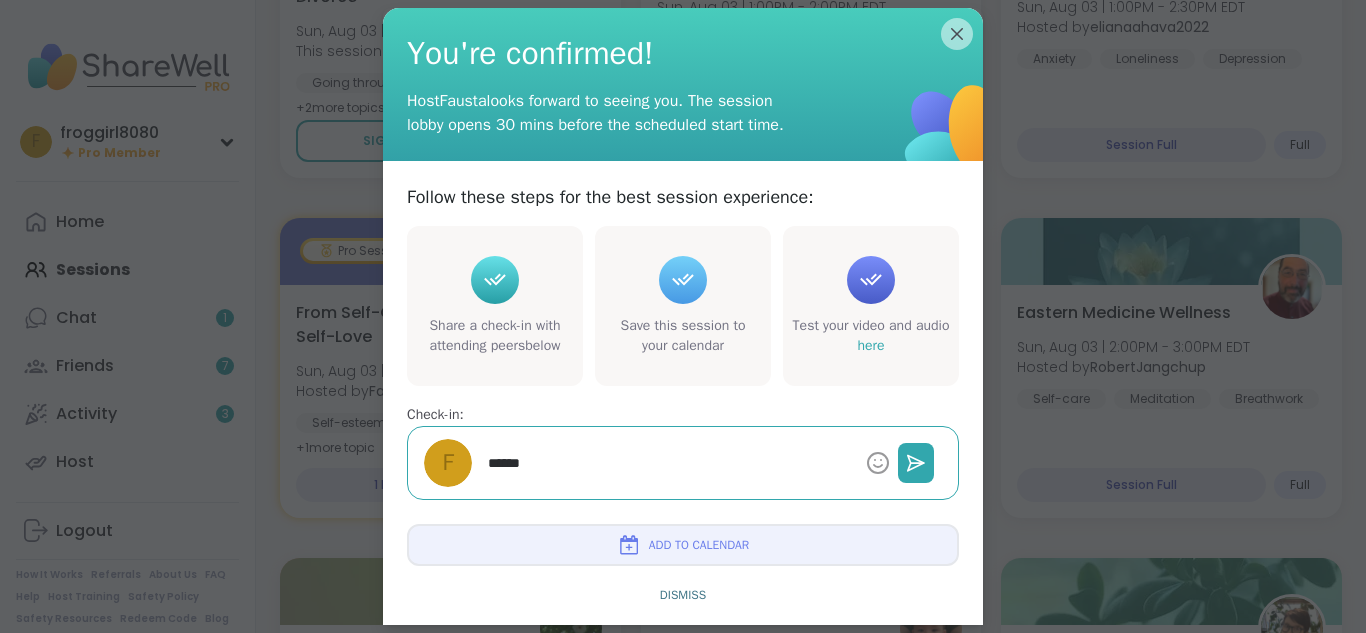 type on "*" 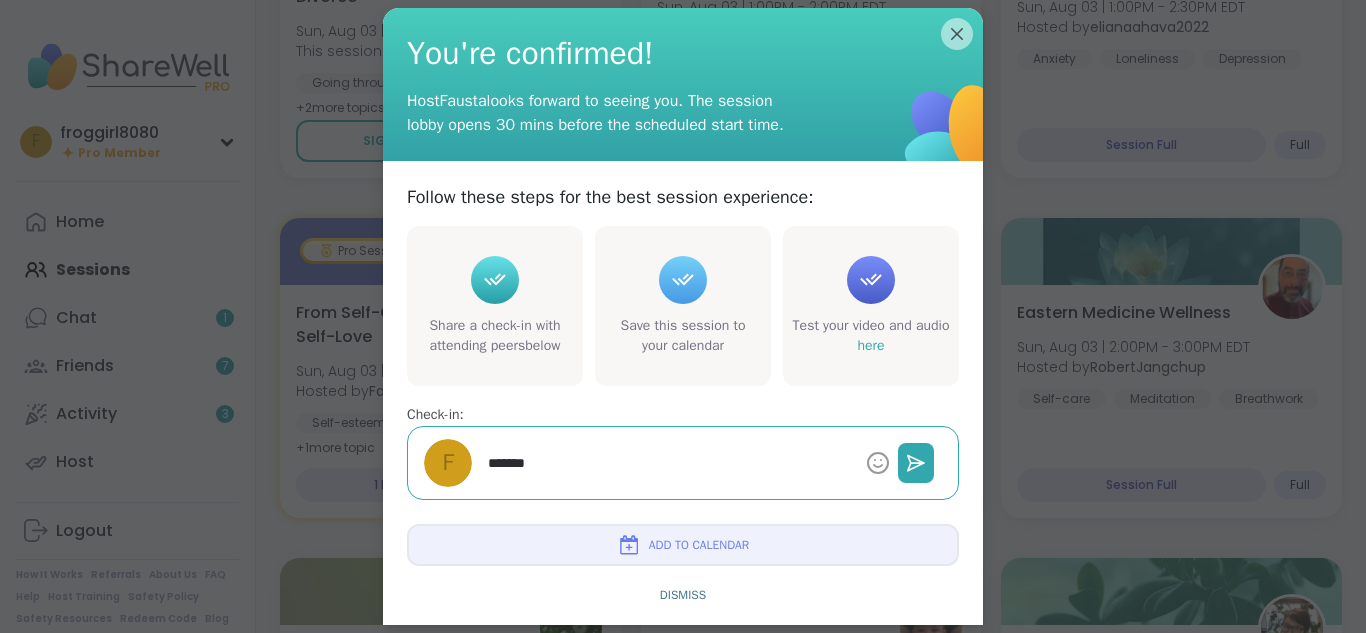 type on "*" 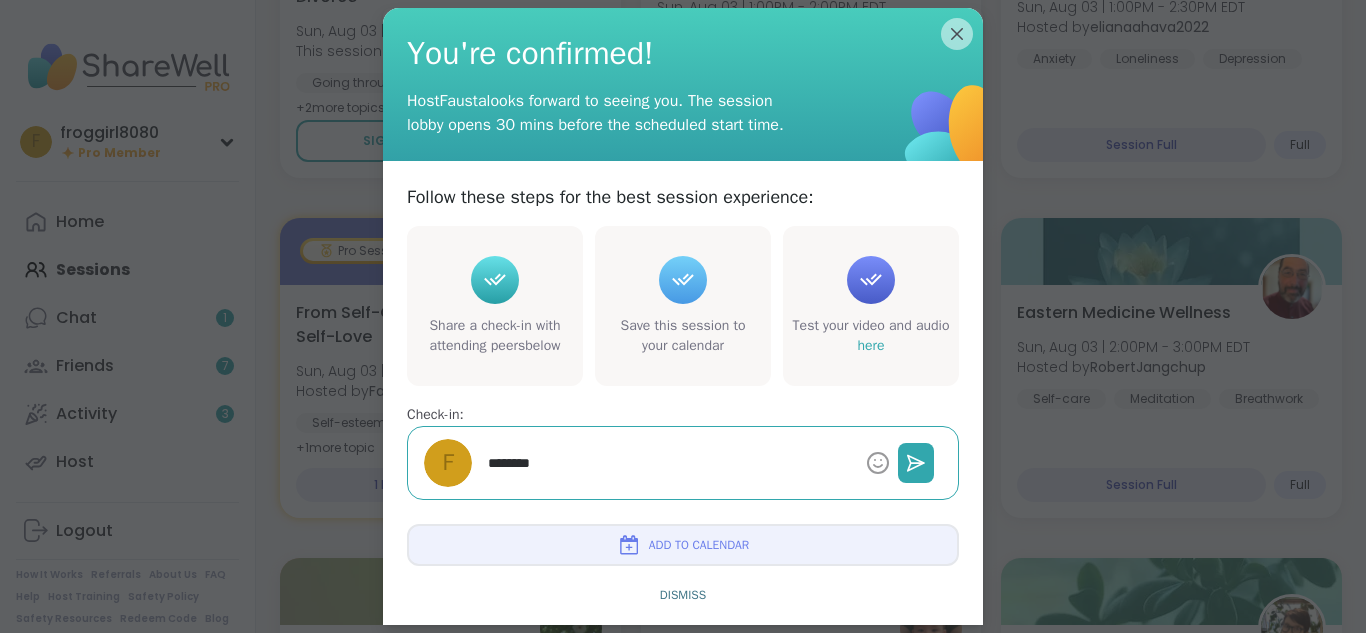 type on "*" 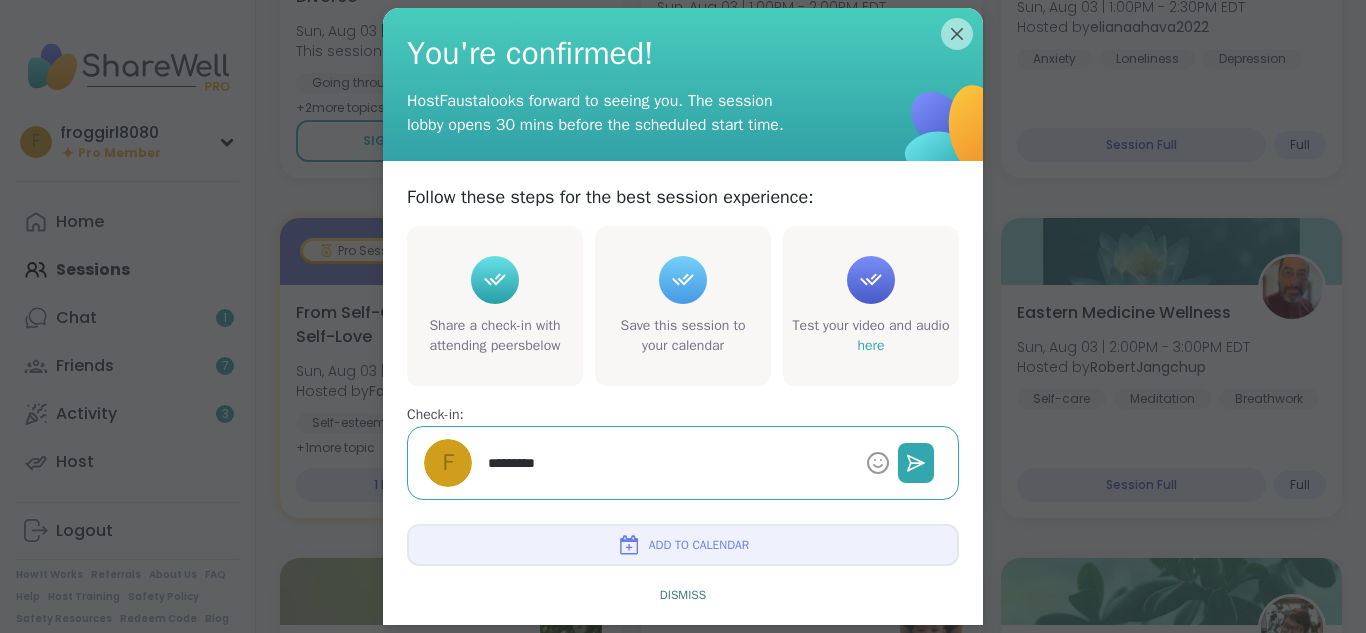 type on "*" 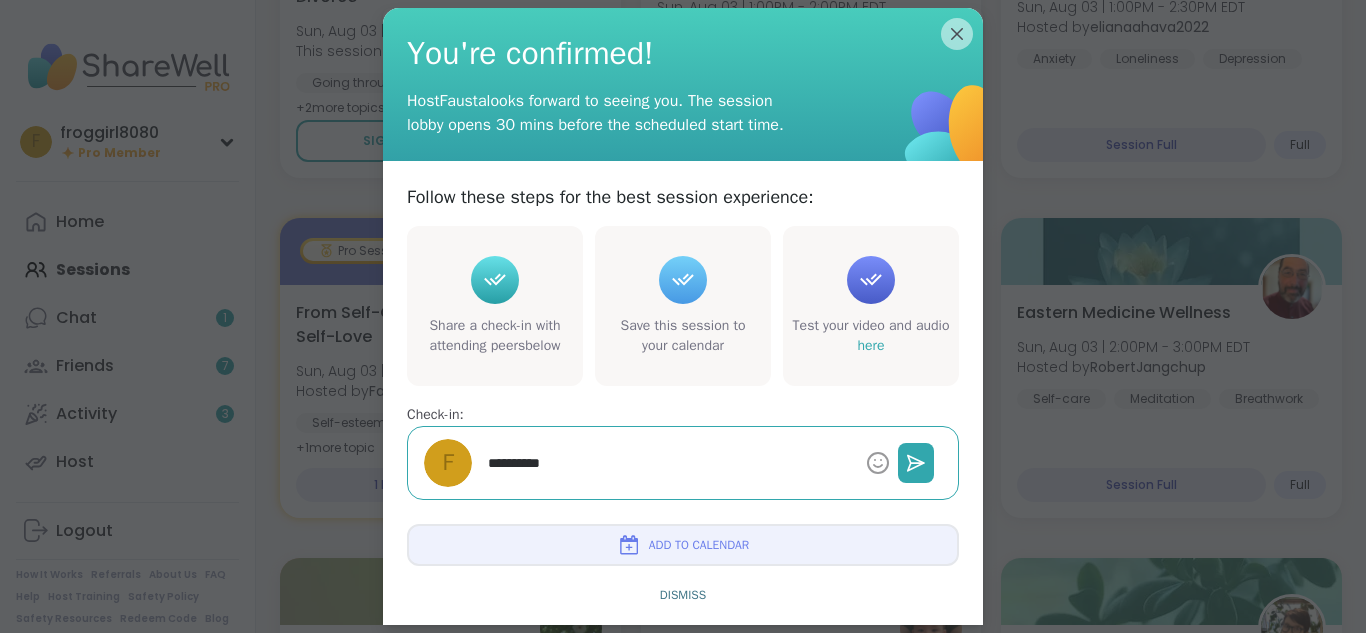 type on "*" 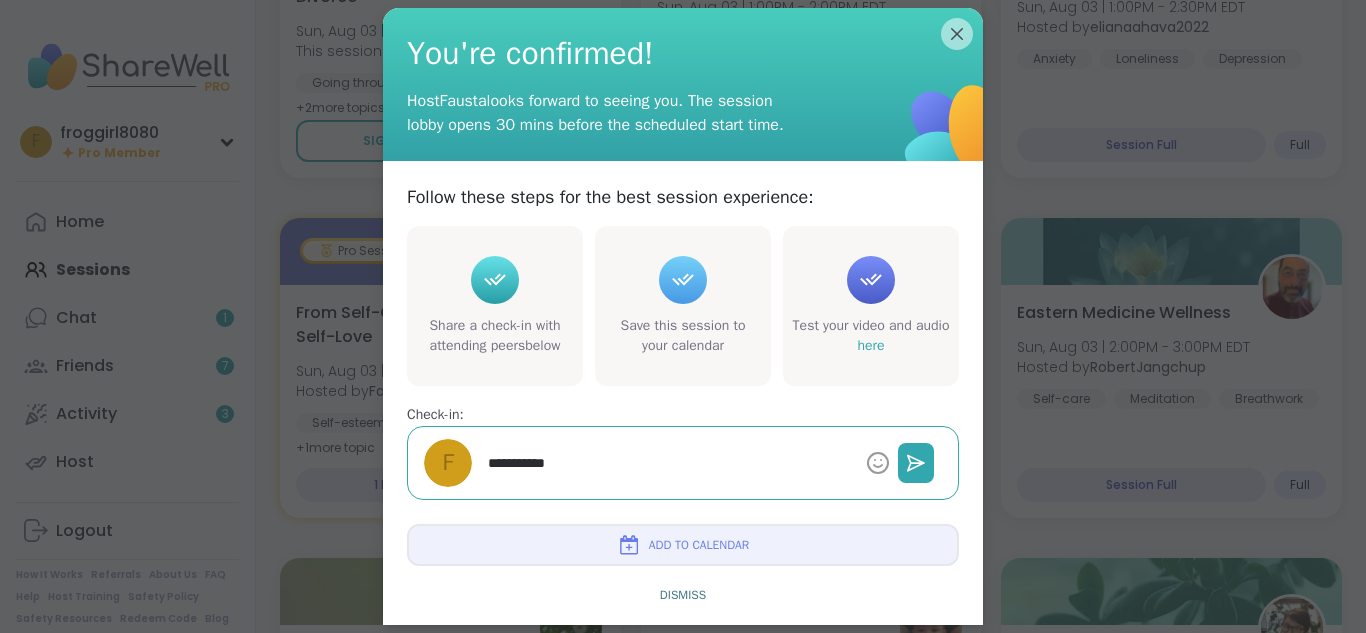 type on "*" 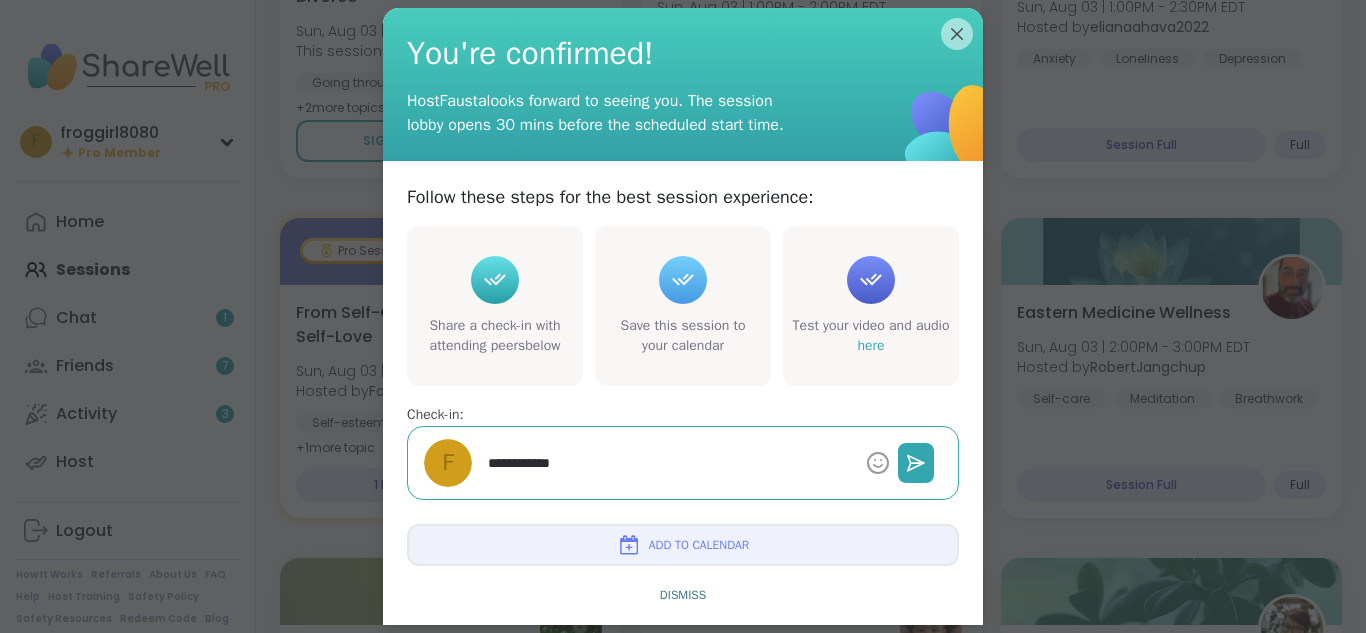 type on "*" 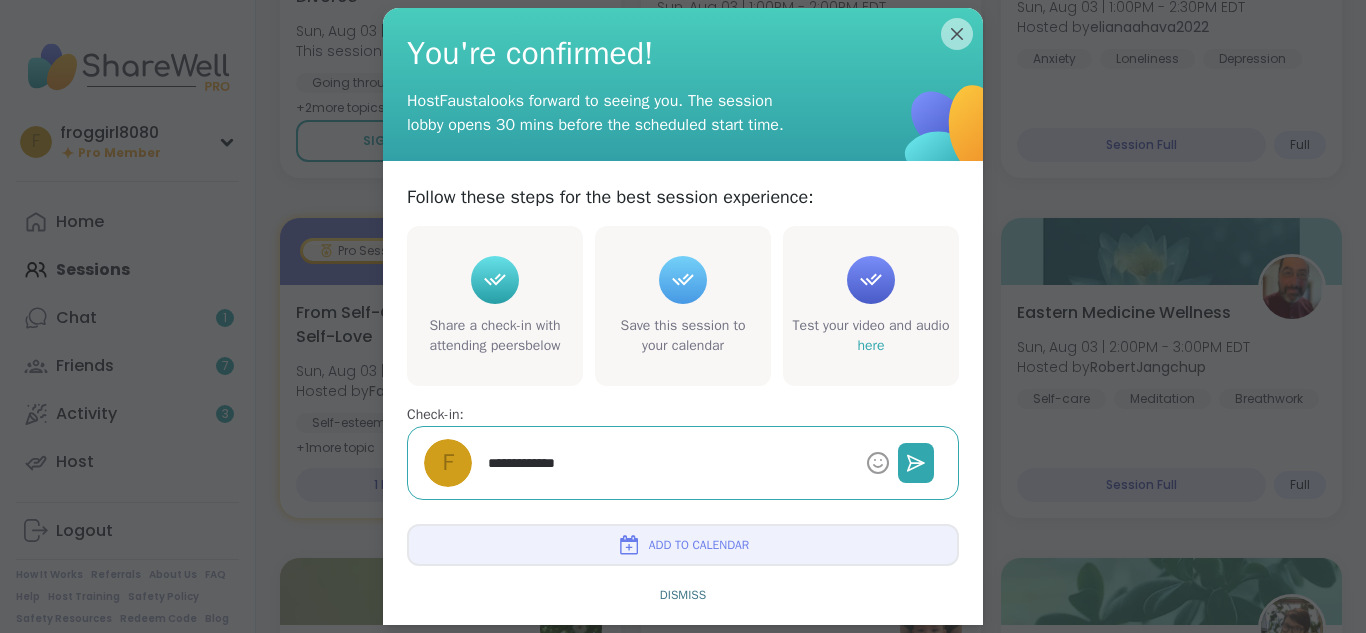 type on "**********" 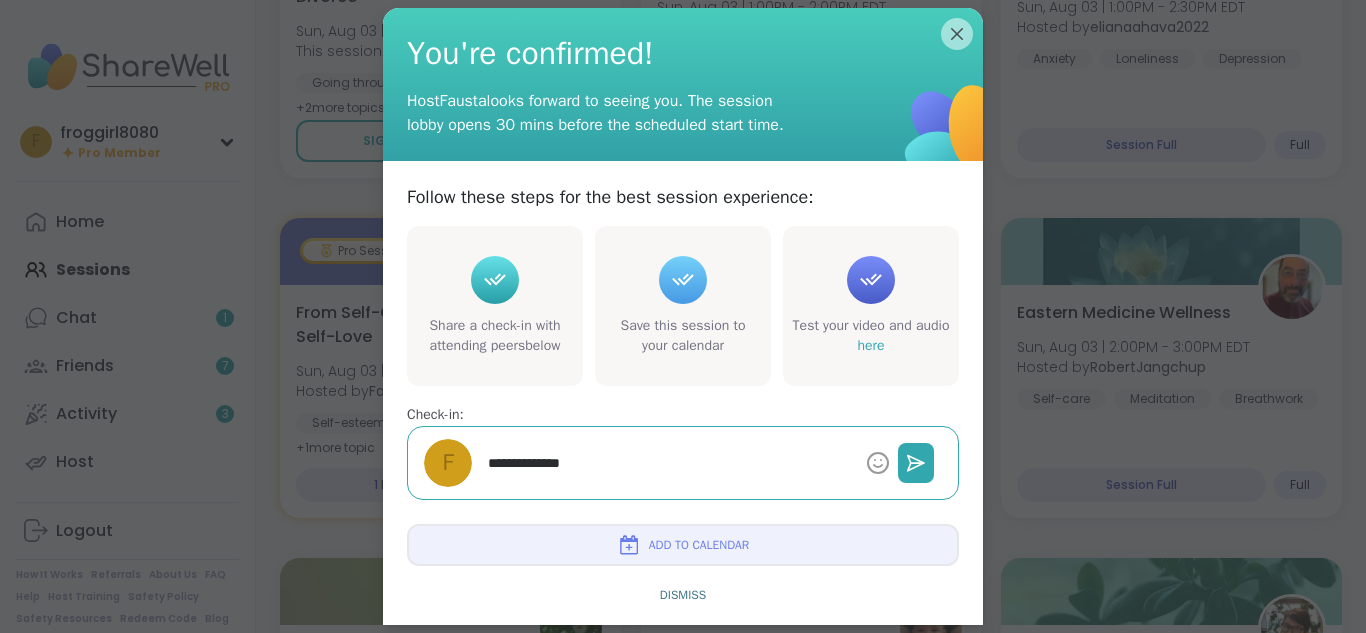 type on "*" 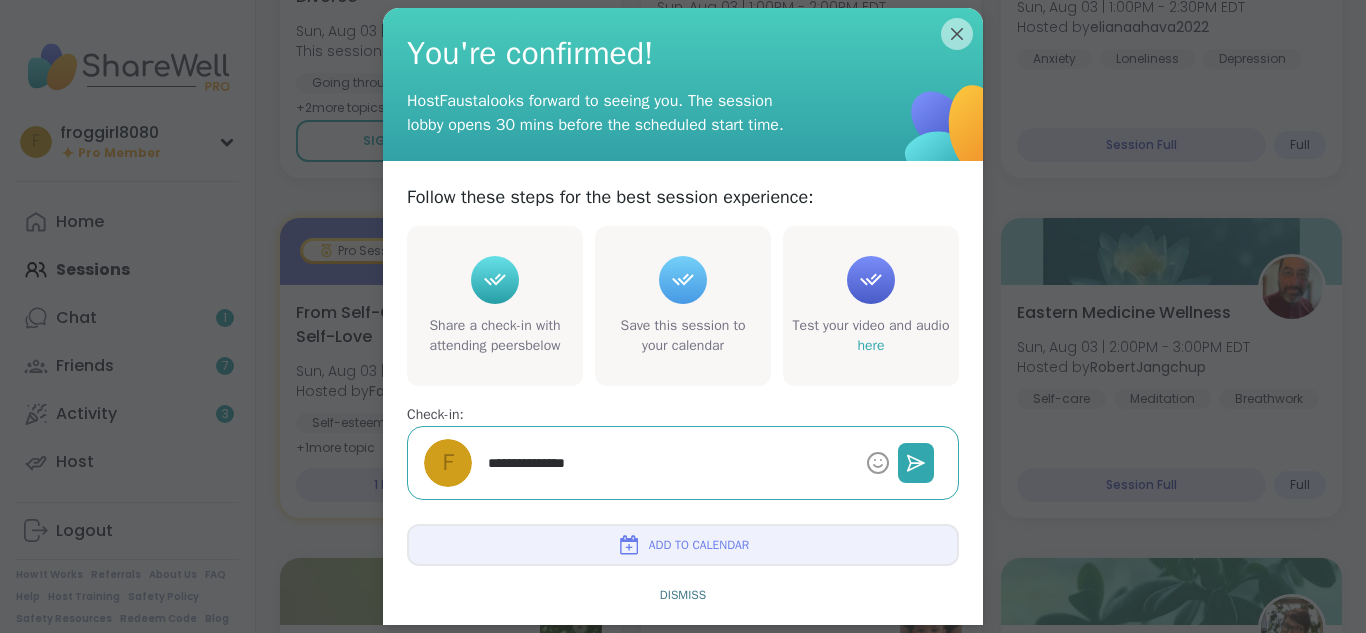 type on "*" 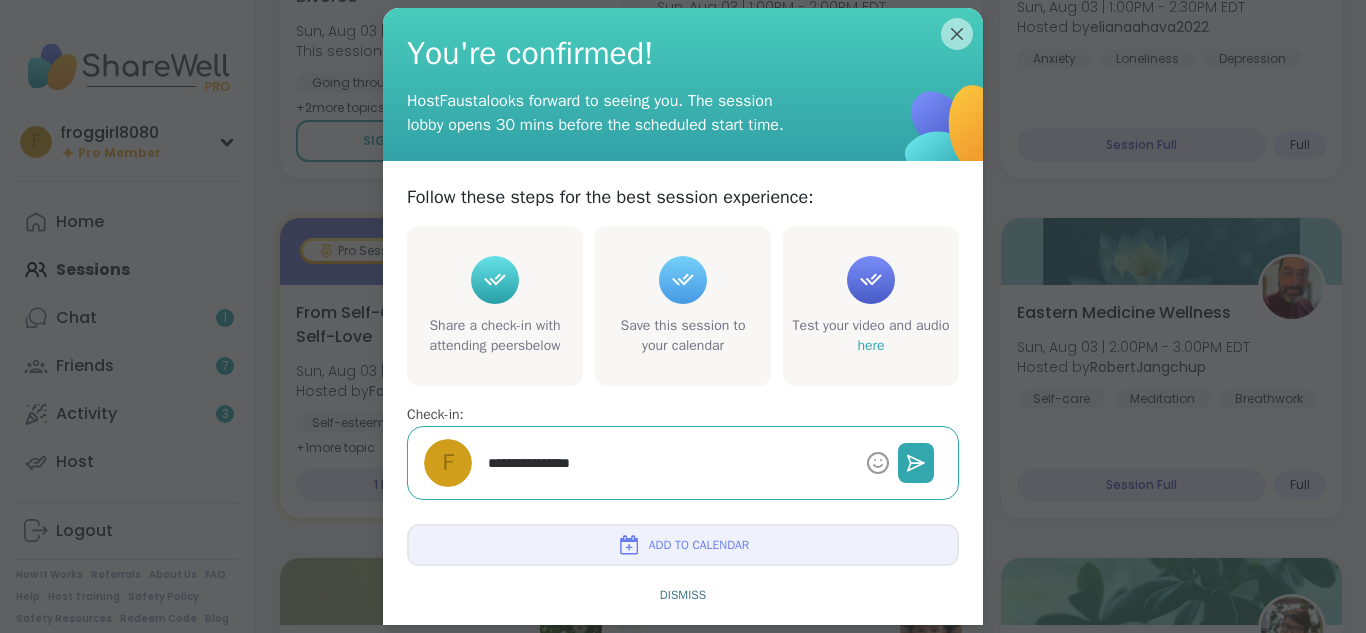 type on "*" 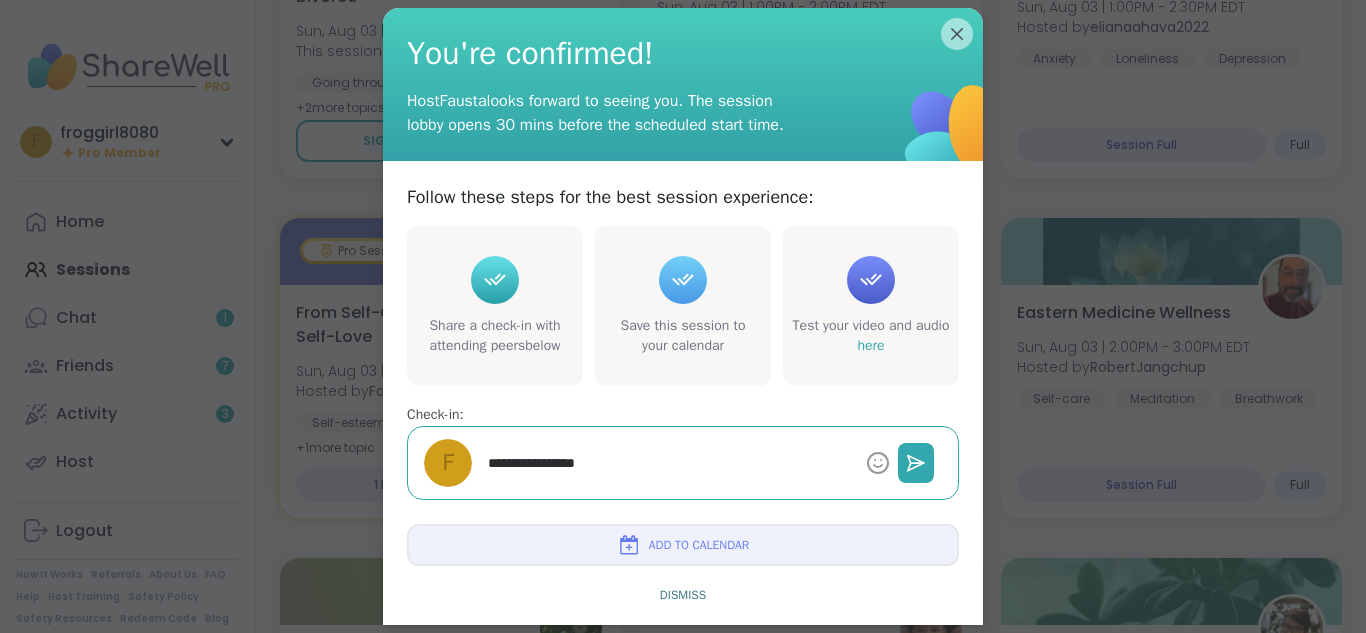type on "*" 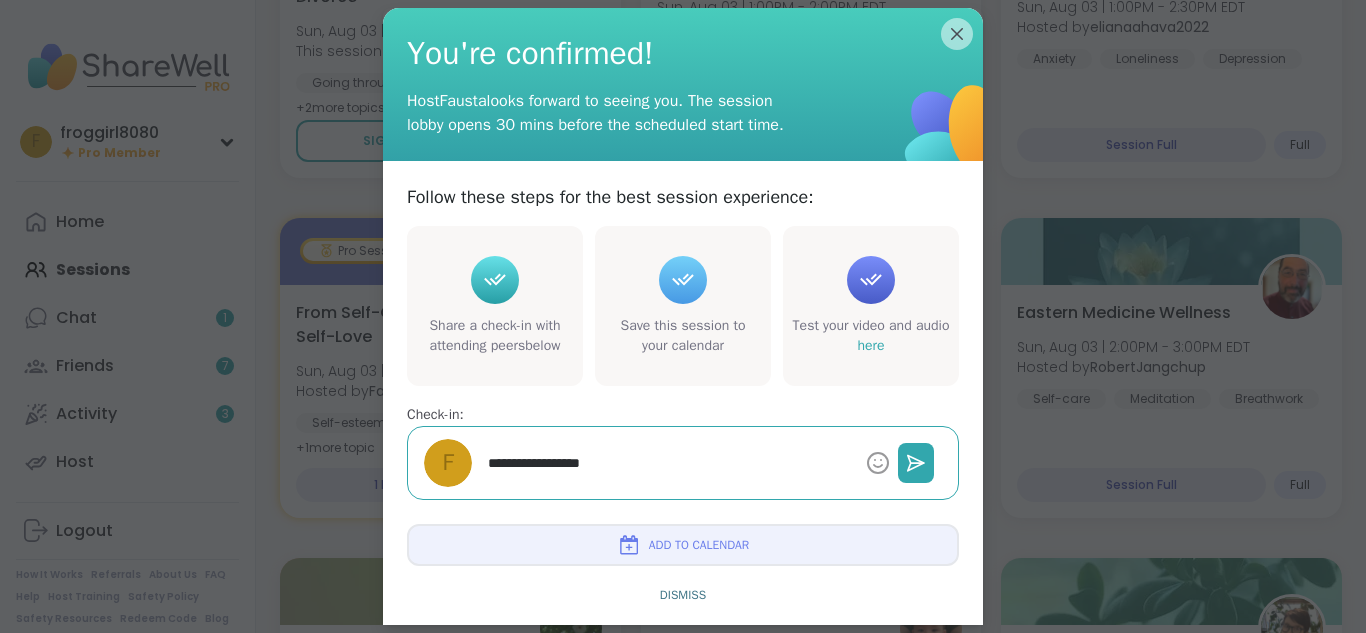 type on "*" 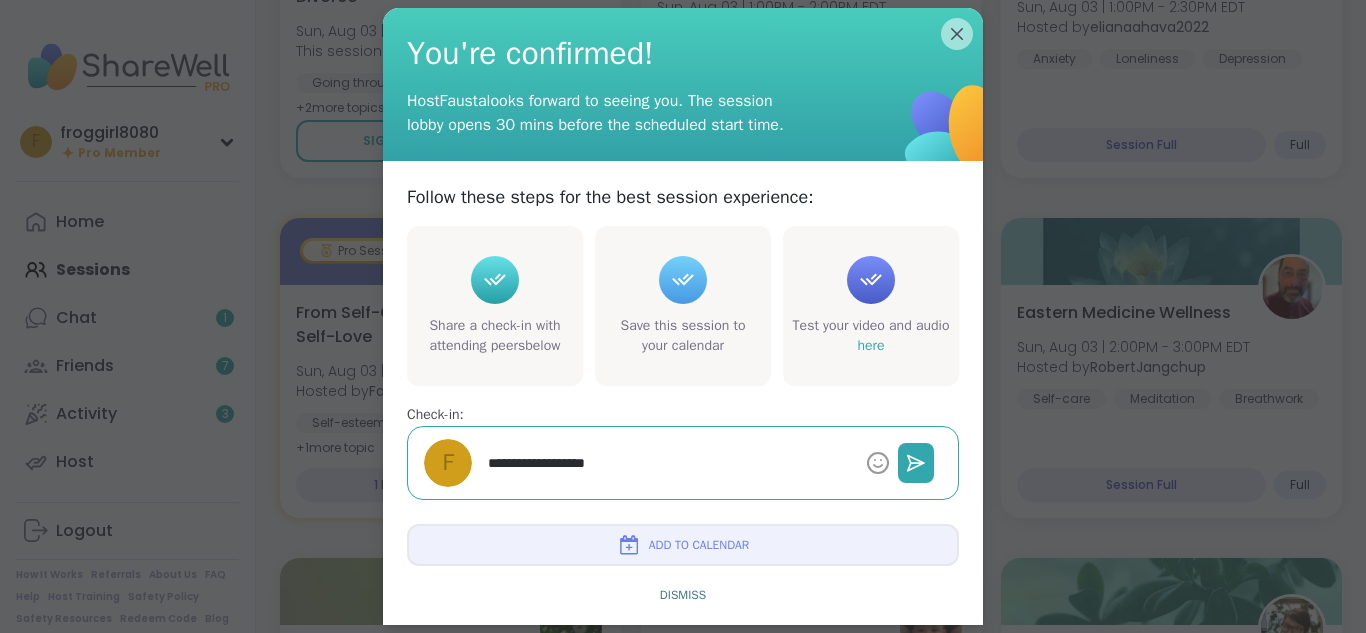 type on "*" 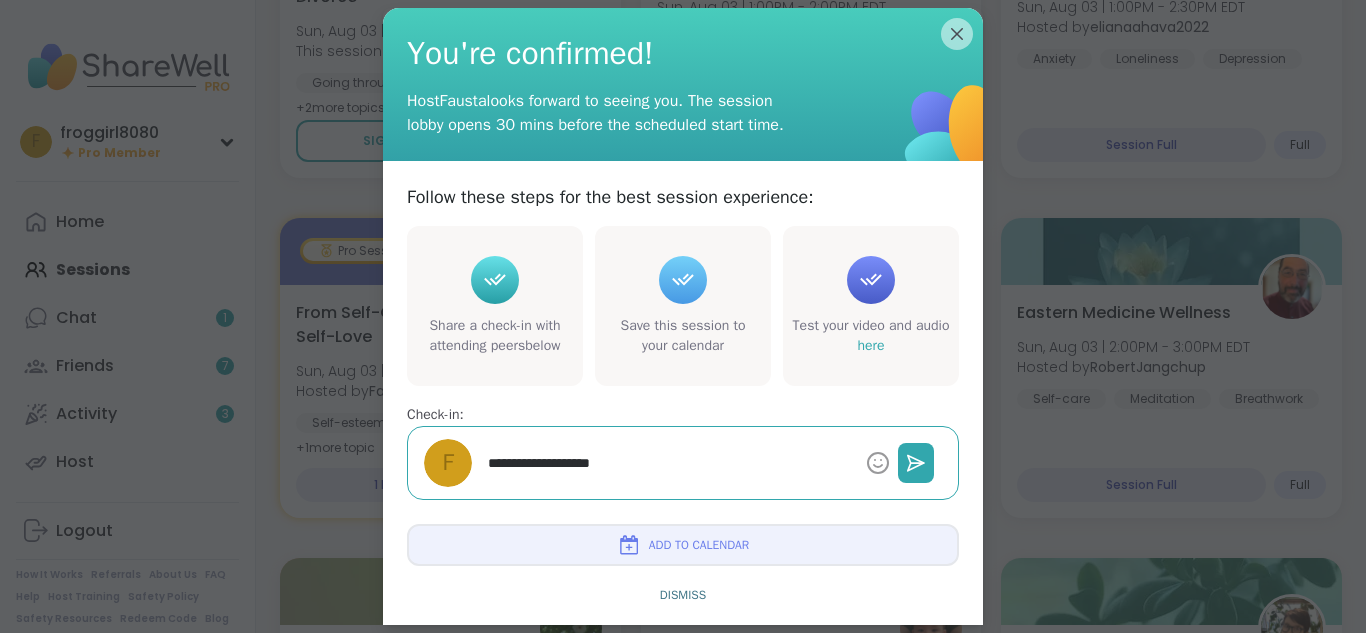 type on "*" 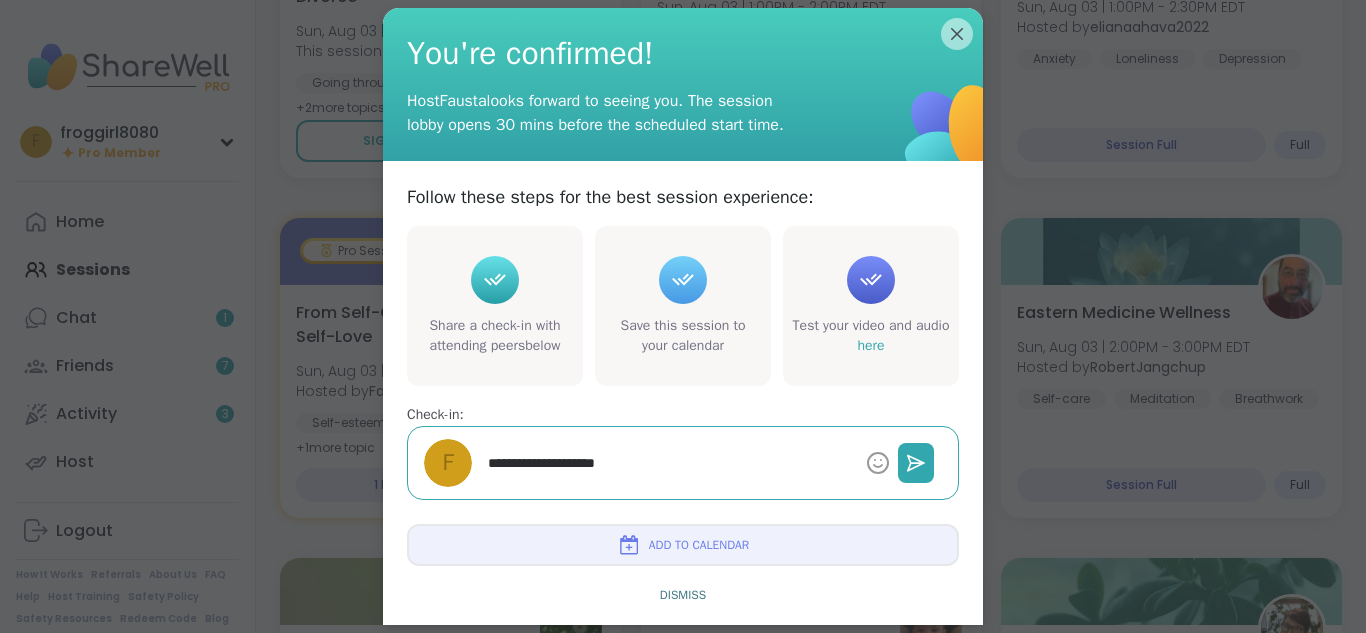 type on "*" 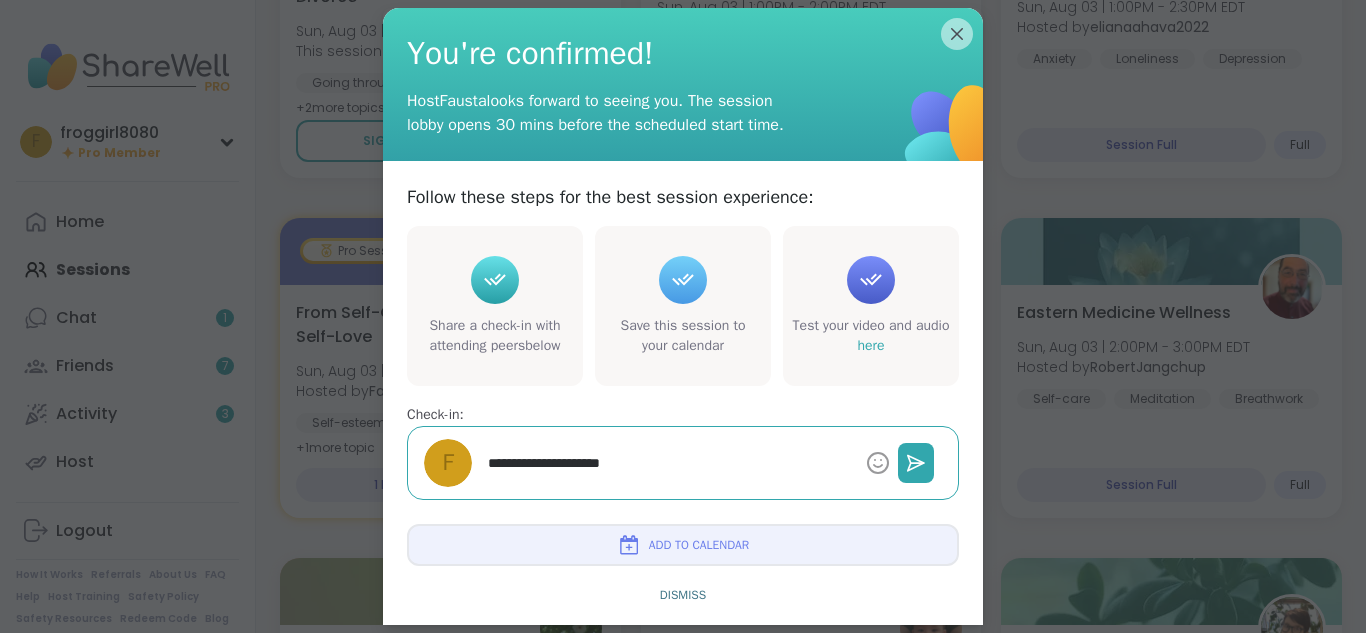 type on "**********" 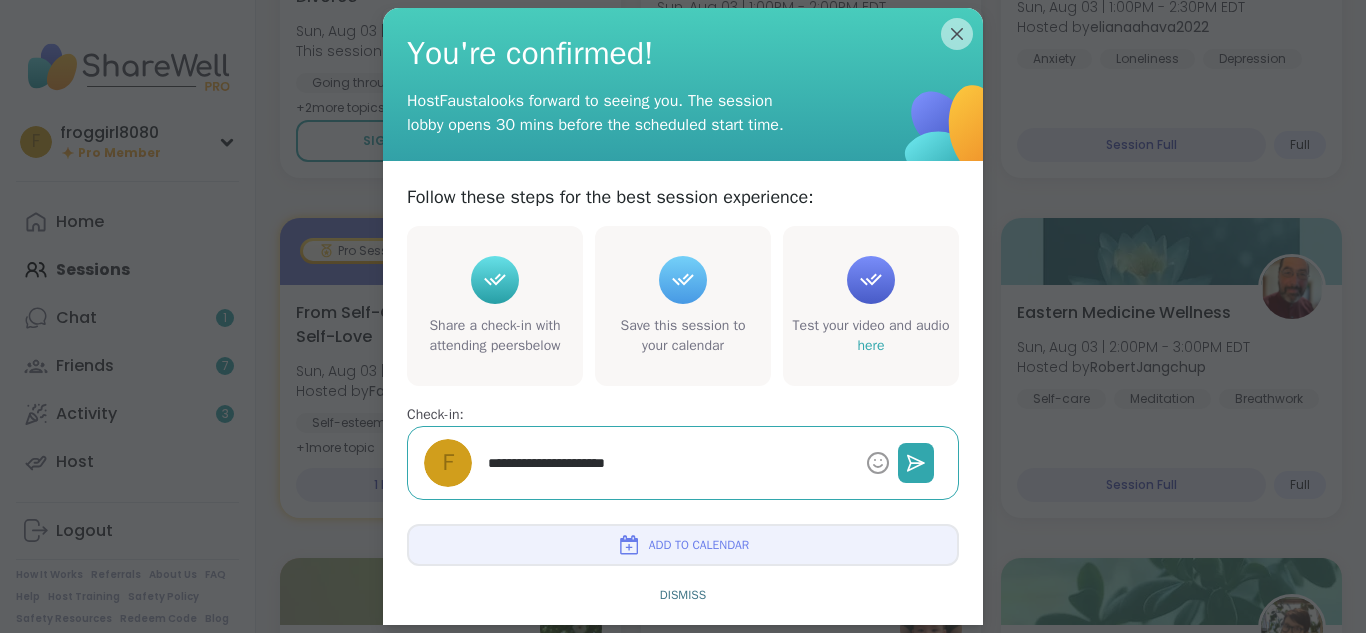 type on "*" 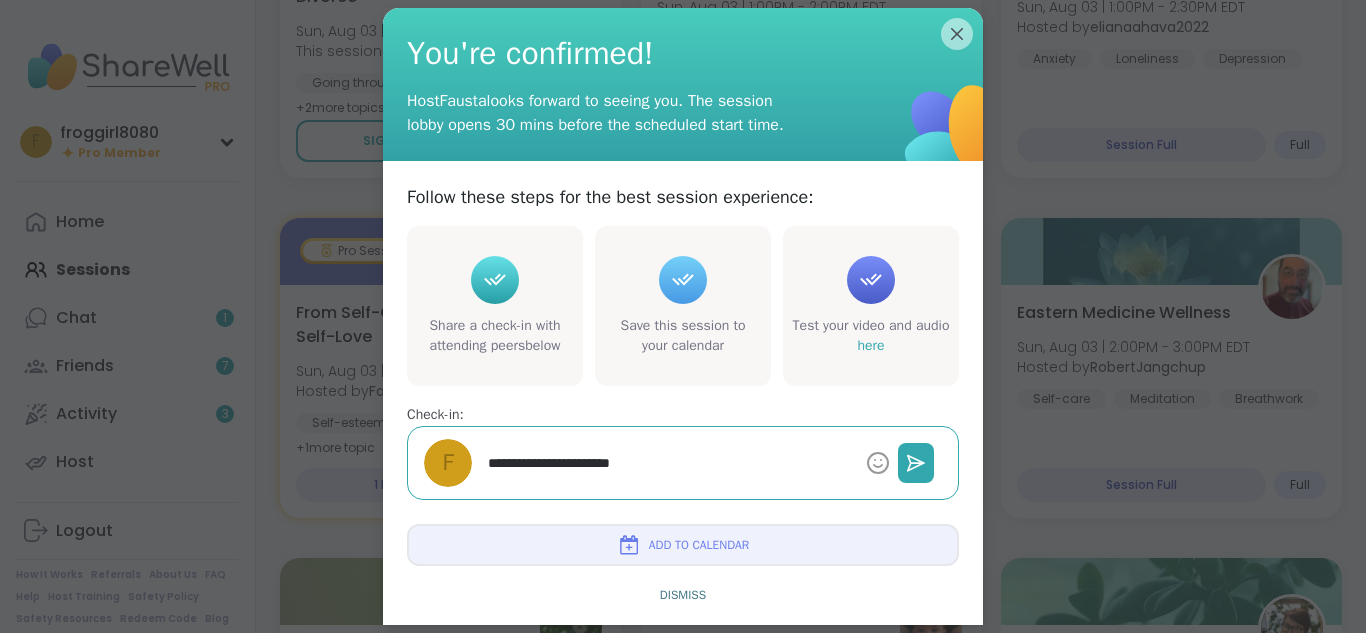 type on "*" 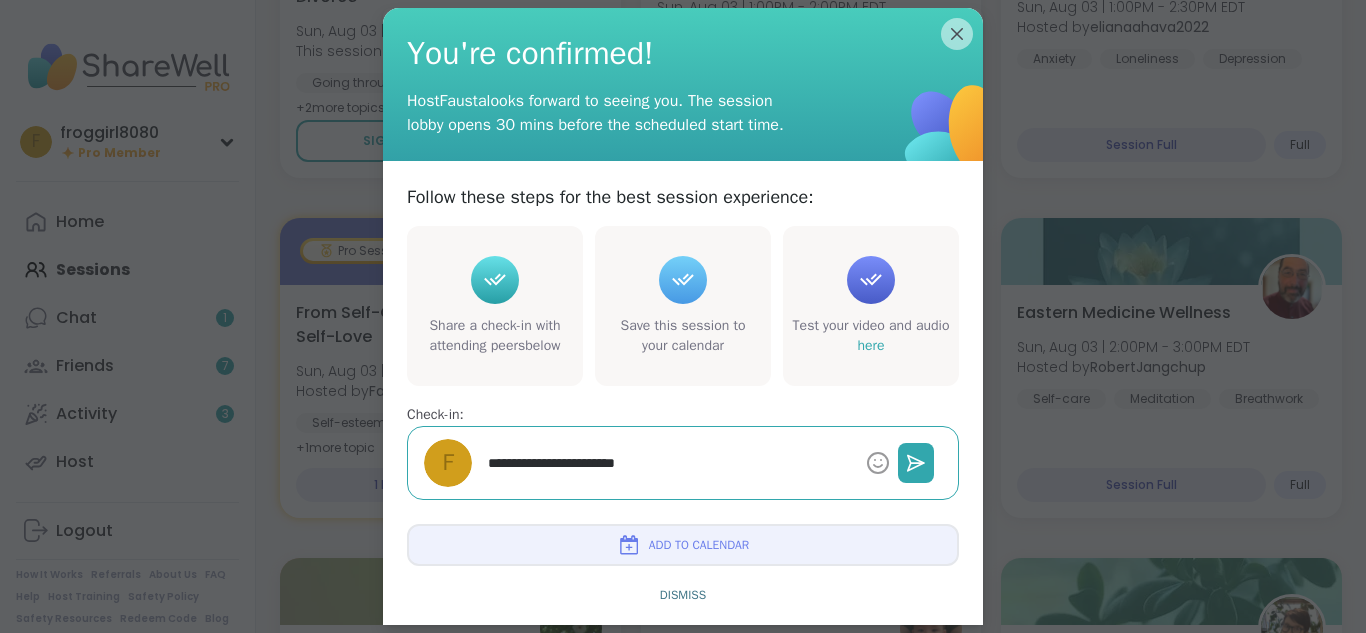 type on "*" 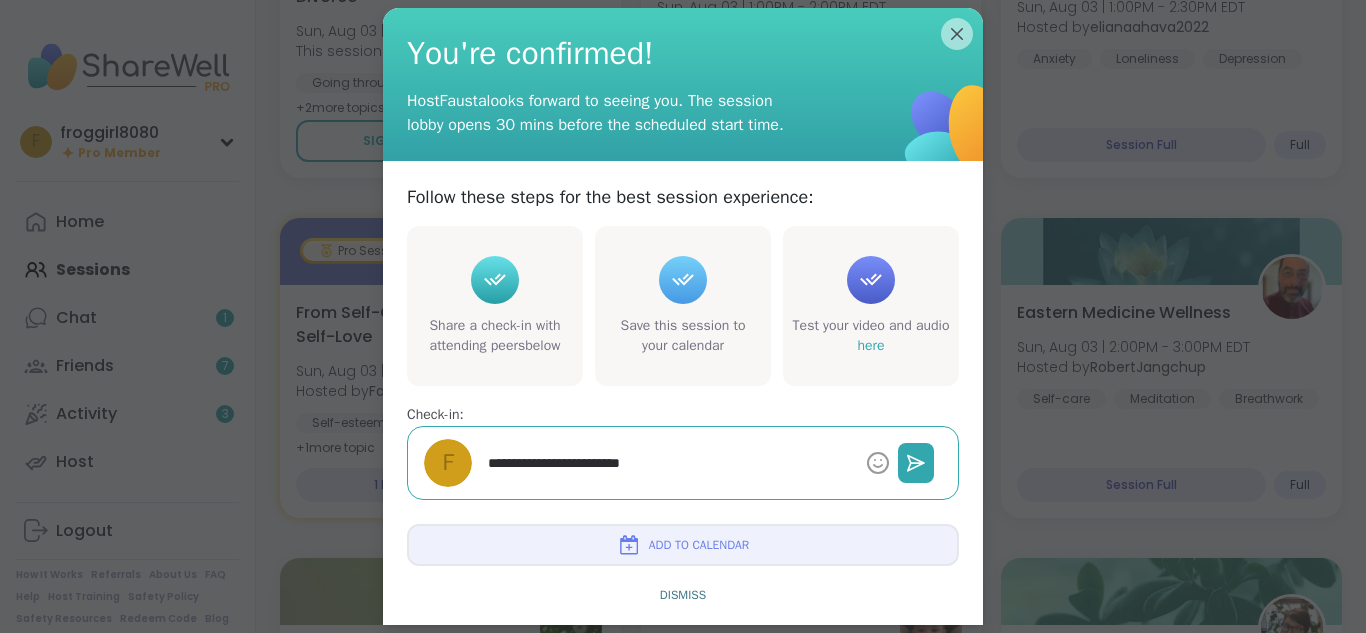 type on "*" 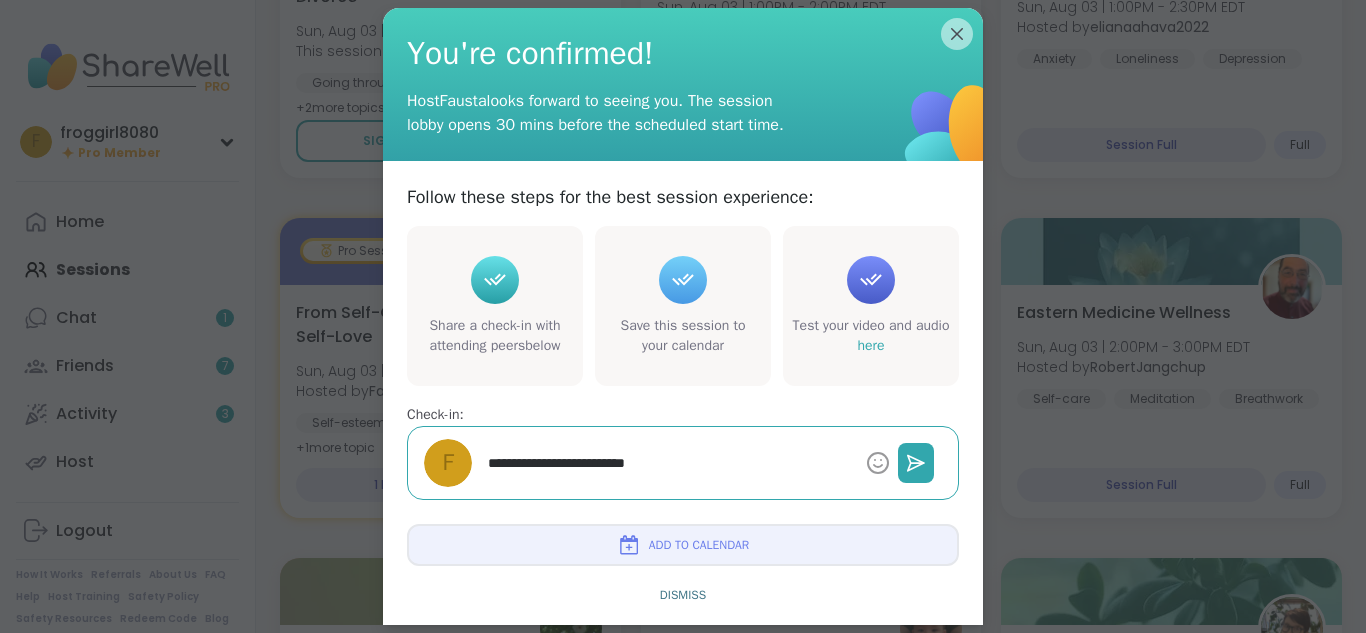 type on "*" 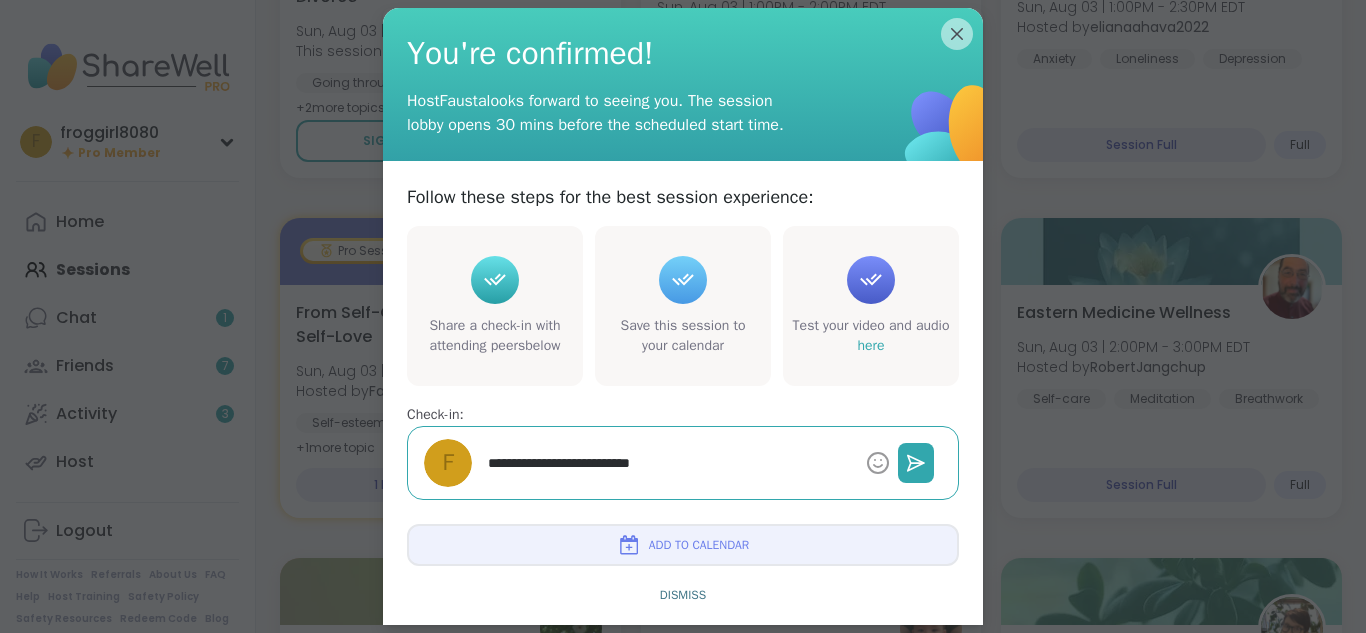 type on "*" 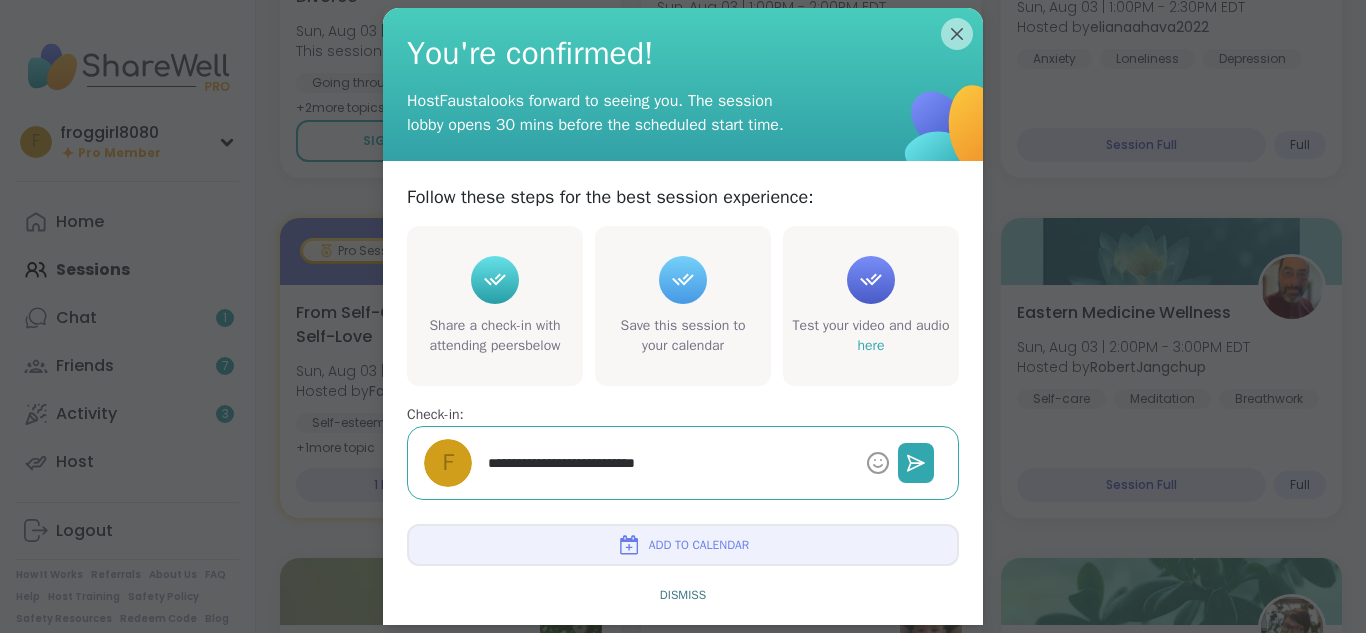 type on "*" 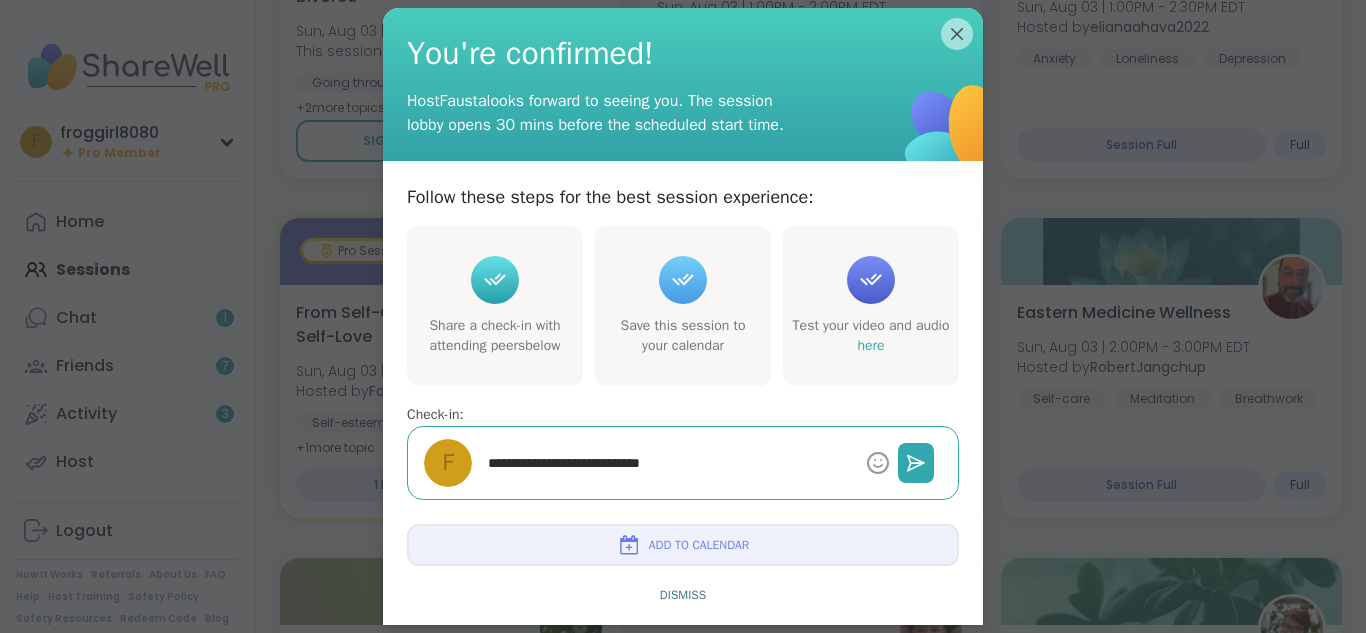 type on "*" 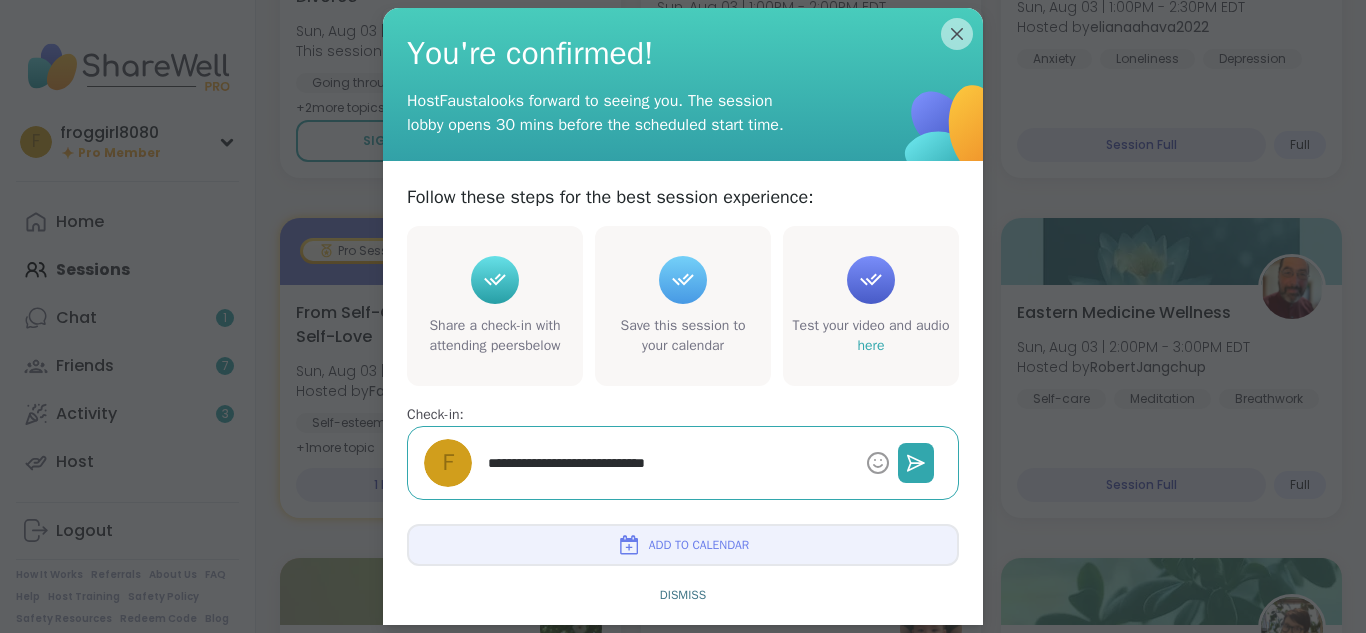 type on "*" 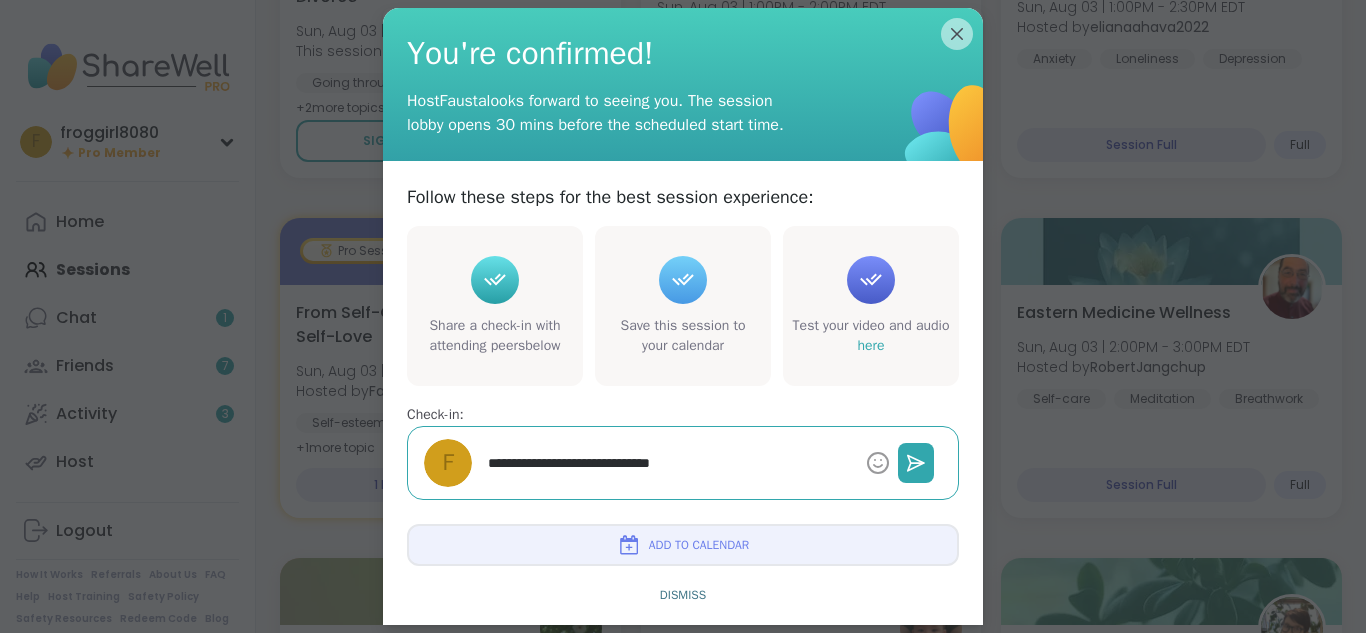 type on "*" 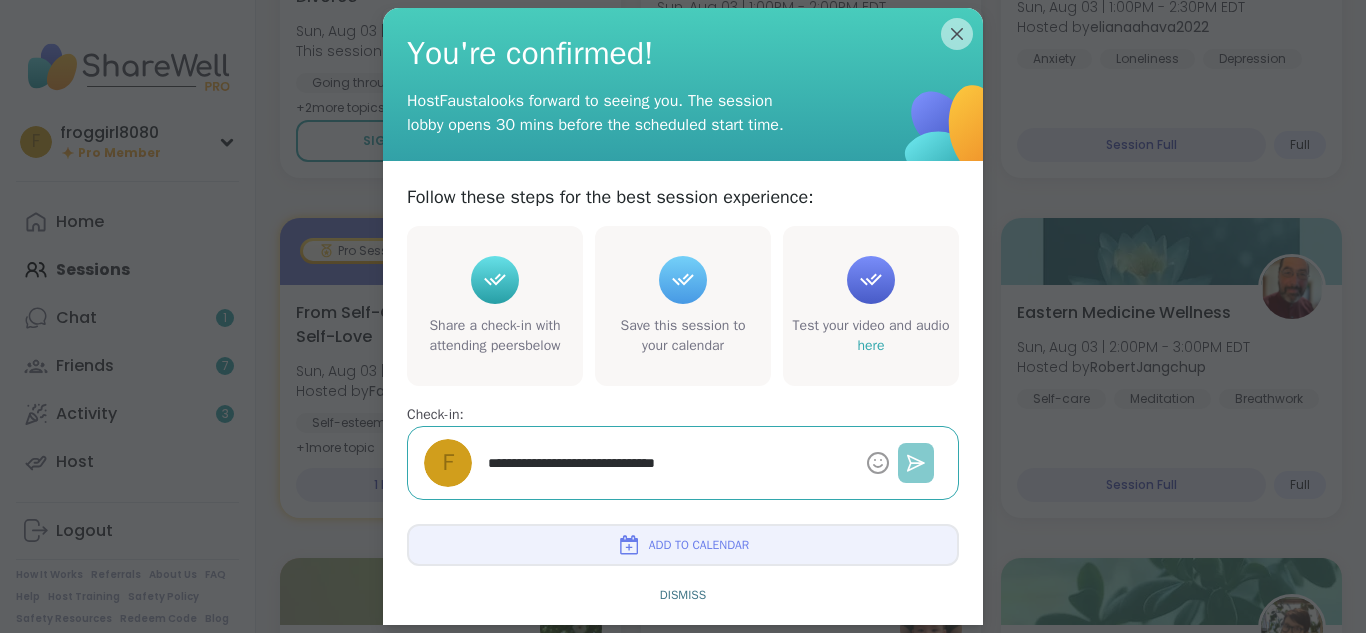 type on "**********" 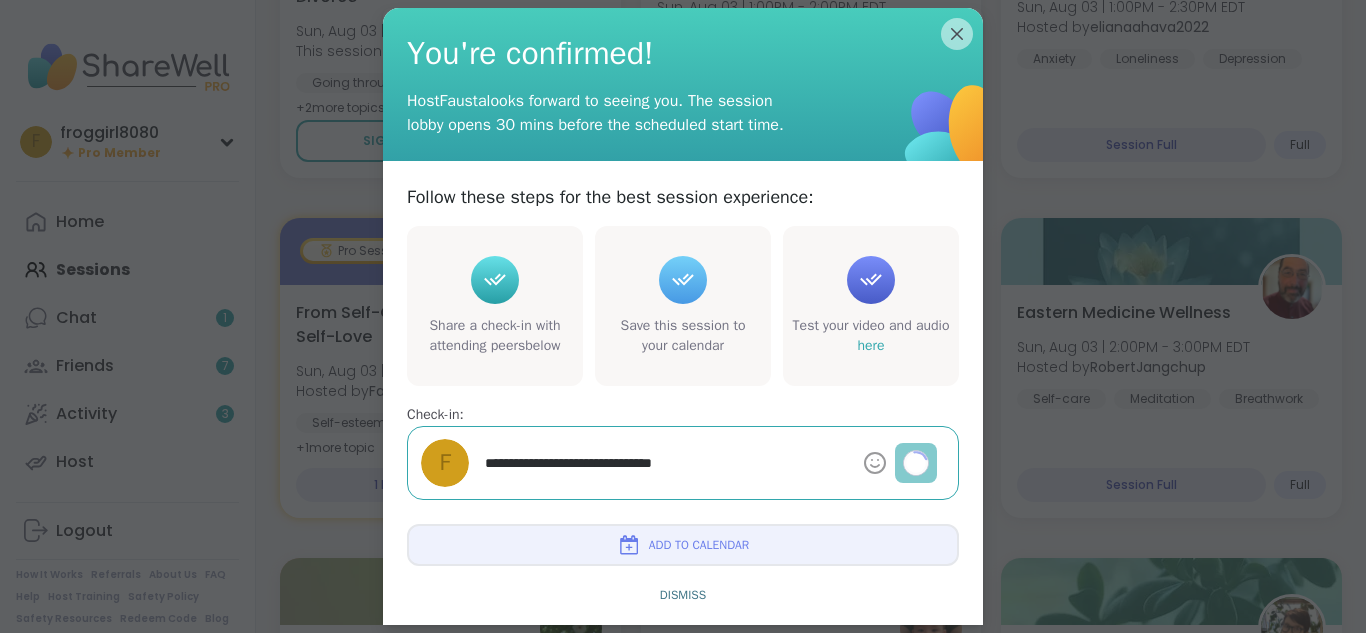 type on "*" 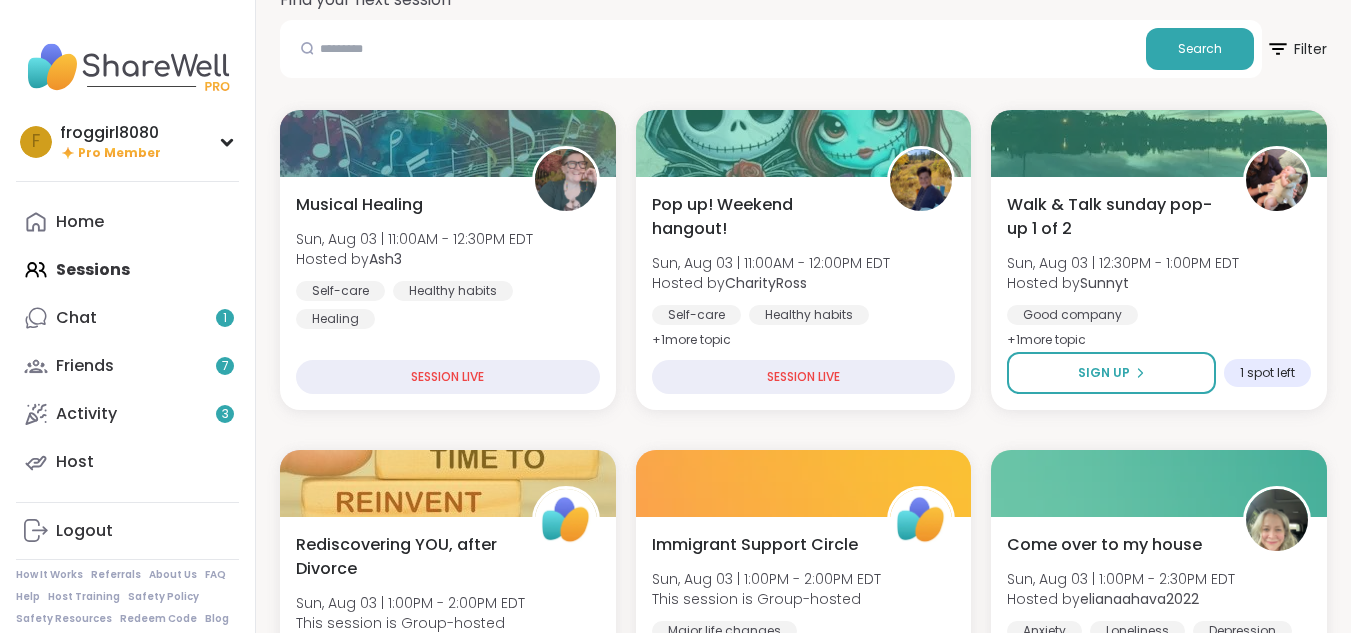 scroll, scrollTop: 0, scrollLeft: 0, axis: both 